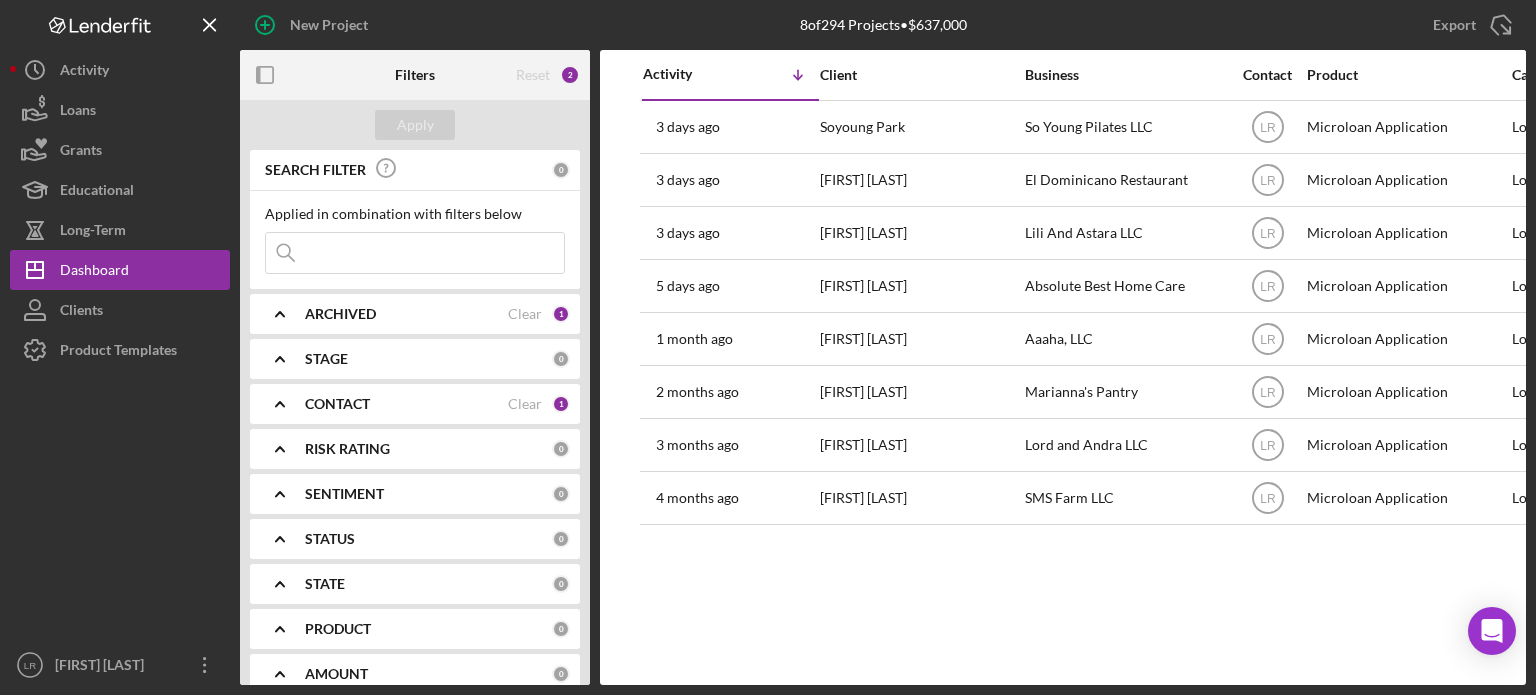 scroll, scrollTop: 0, scrollLeft: 0, axis: both 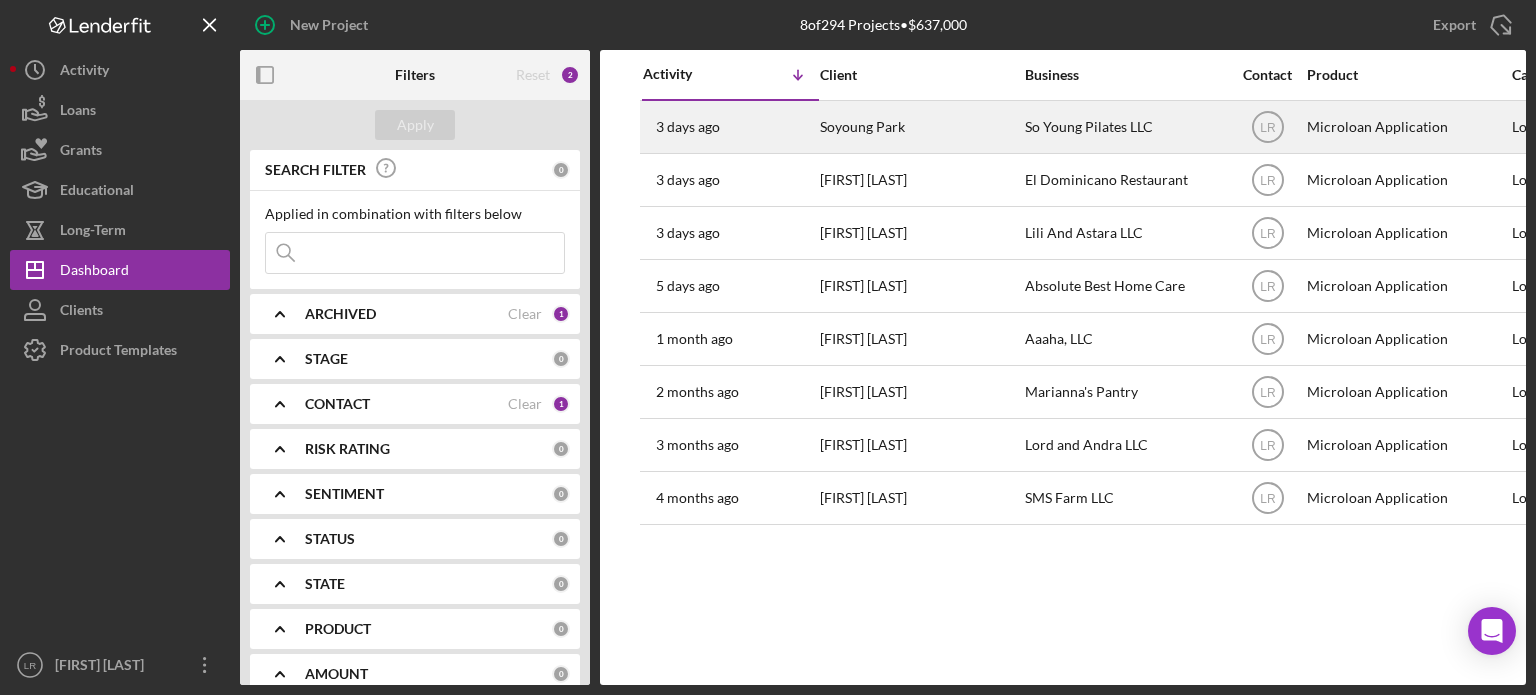 click on "Soyoung Park" at bounding box center [920, 127] 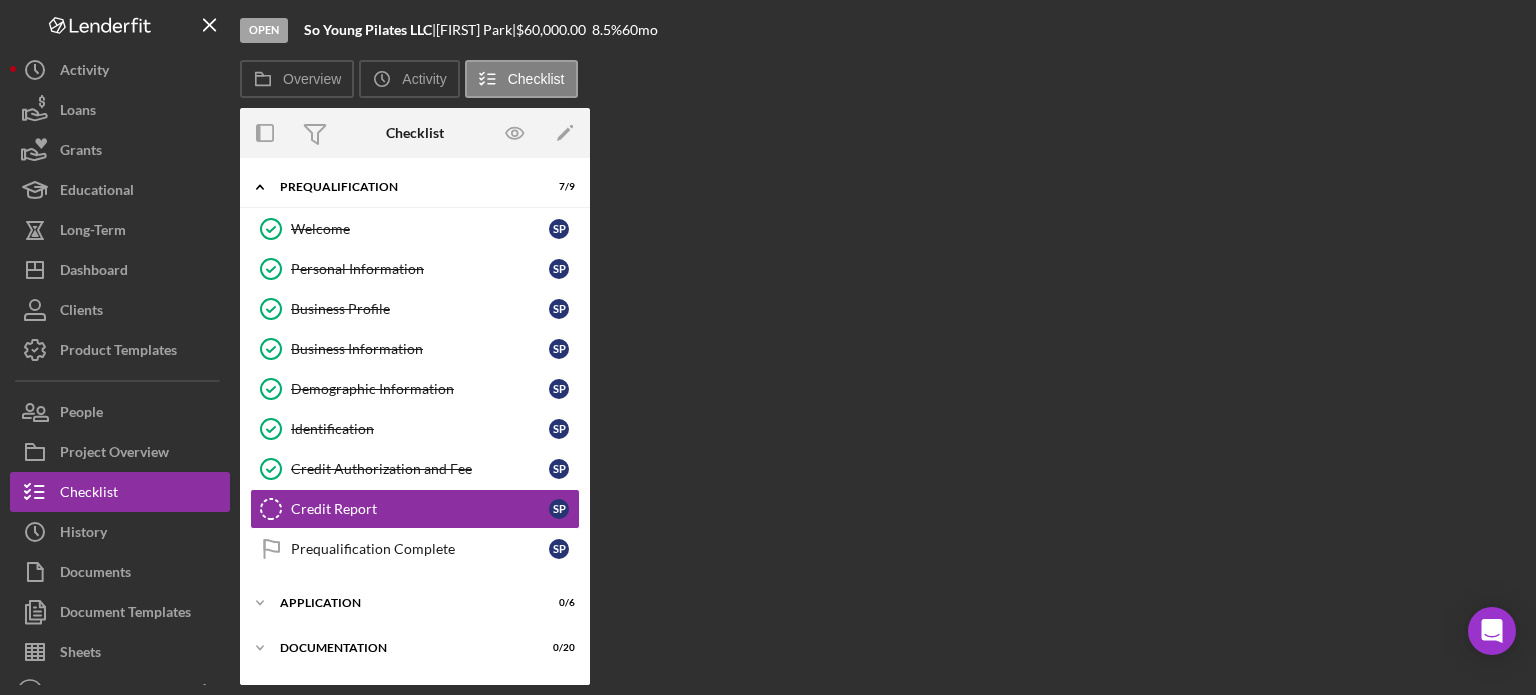 scroll, scrollTop: 85, scrollLeft: 0, axis: vertical 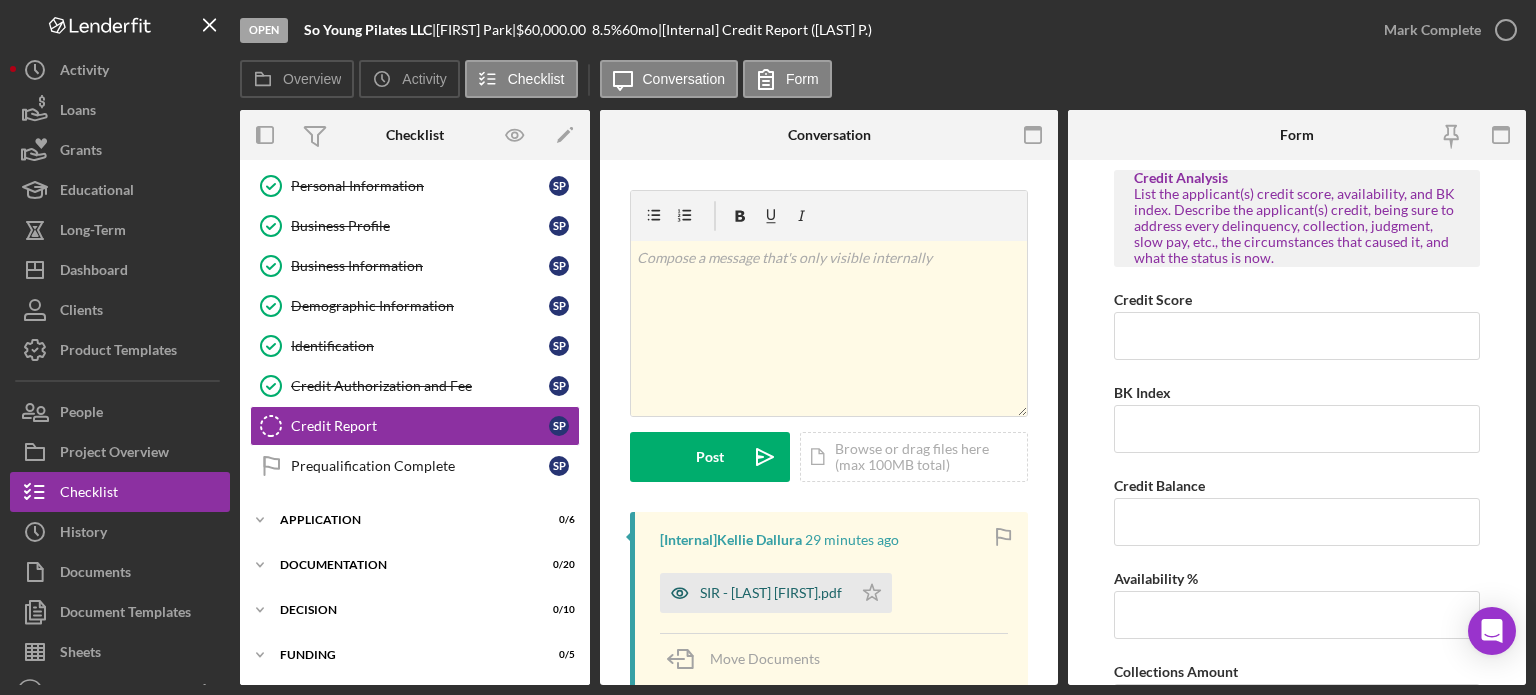 click on "SIR - [LAST] [FIRST].pdf" at bounding box center [771, 593] 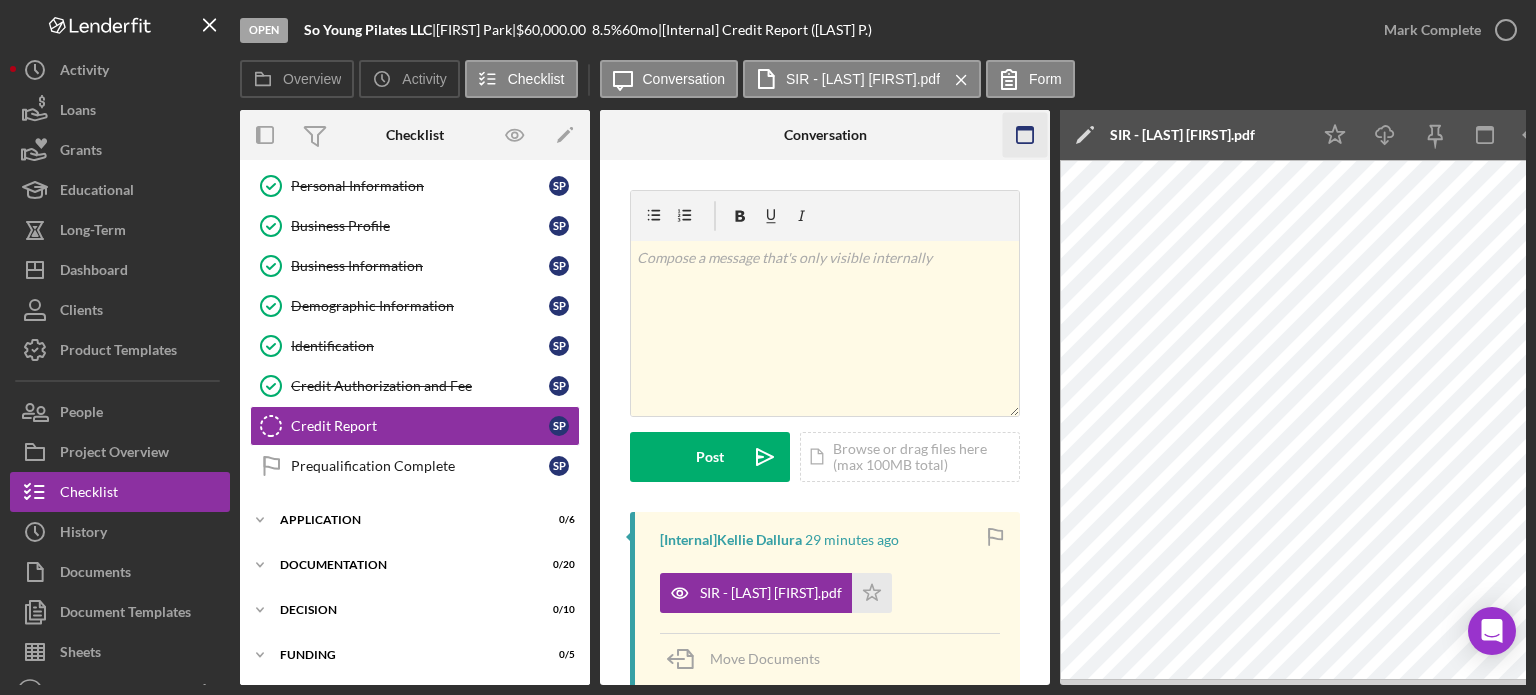 click 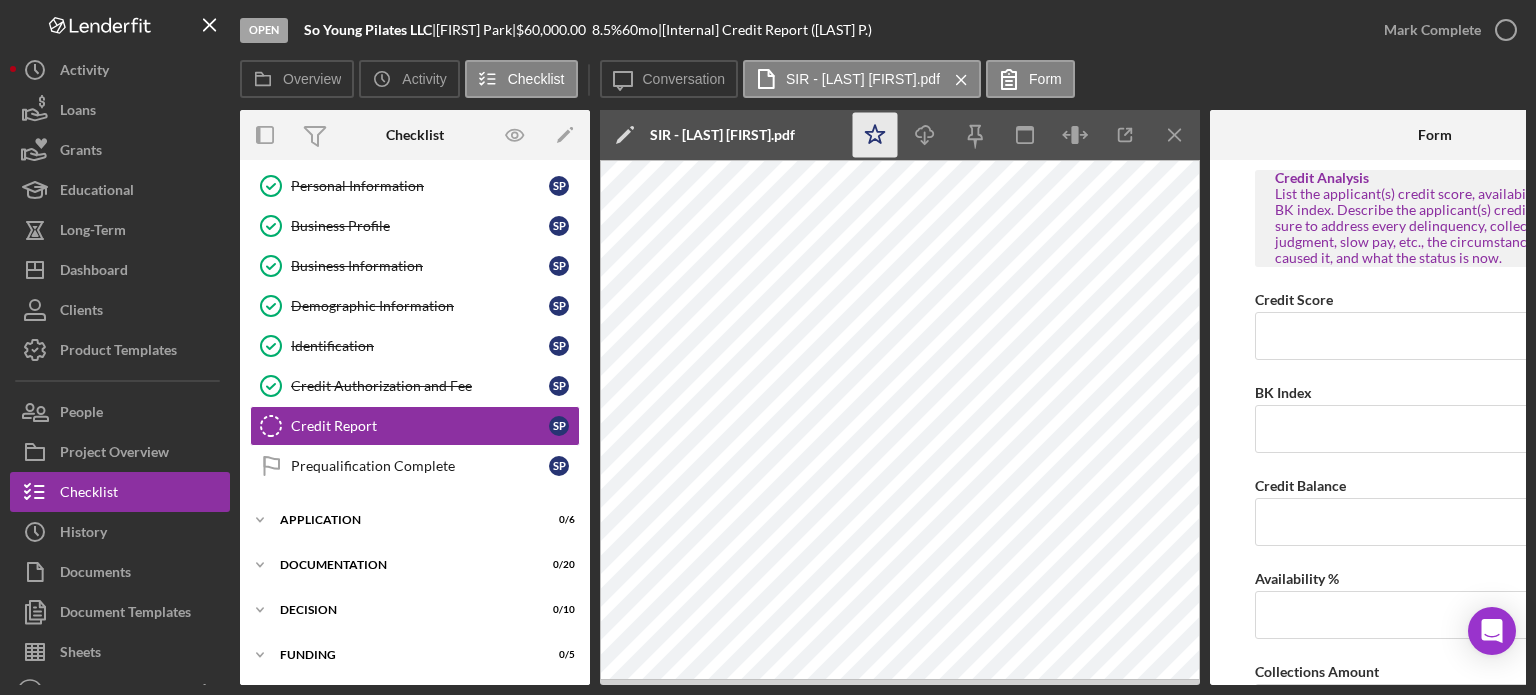 click on "Icon/Star" 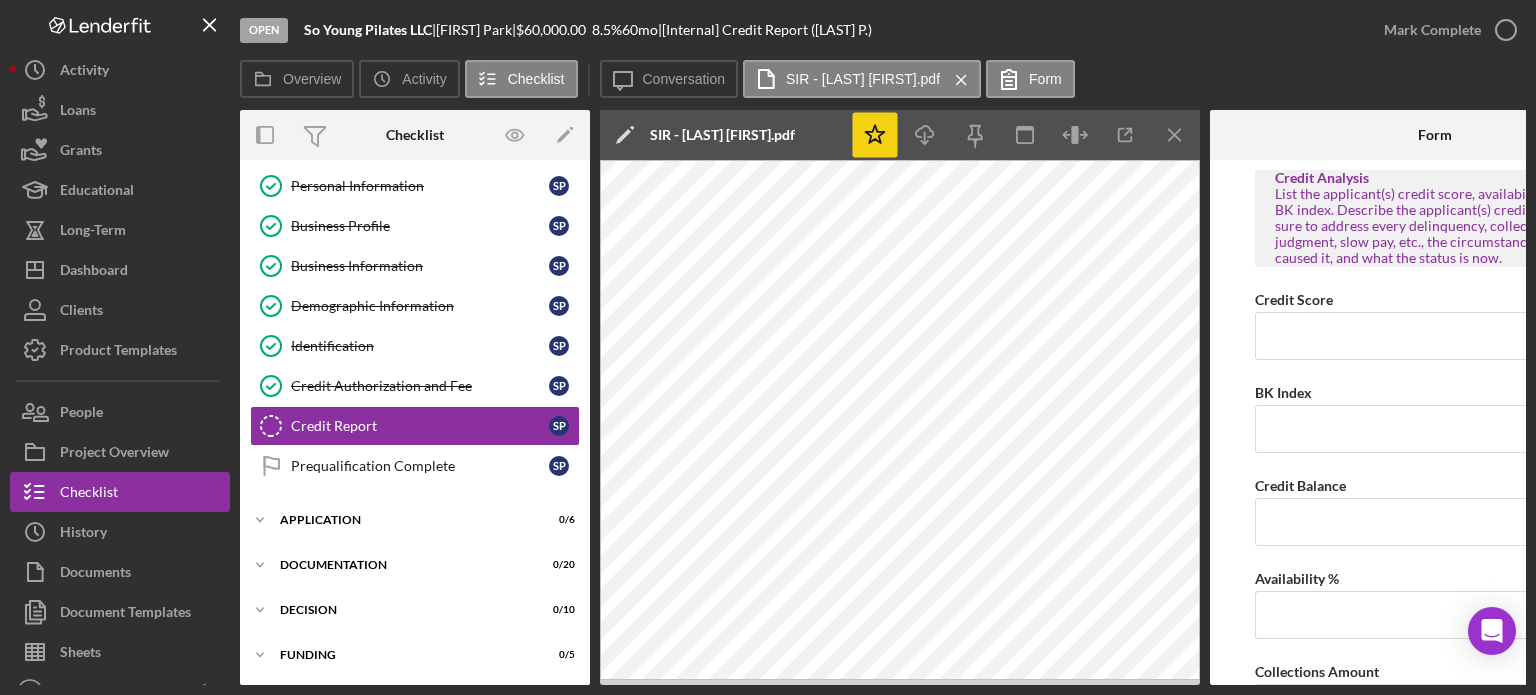 click 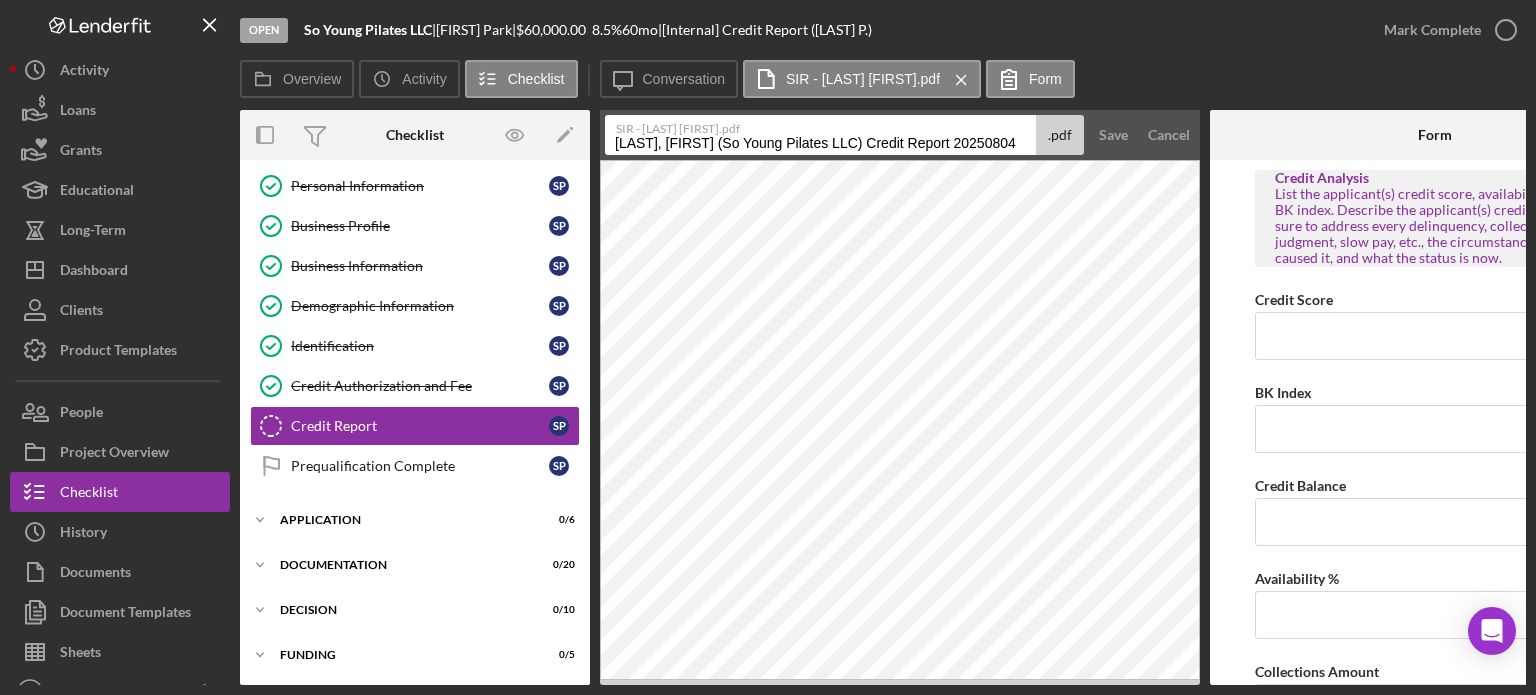 drag, startPoint x: 916, startPoint y: 153, endPoint x: 954, endPoint y: 159, distance: 38.470768 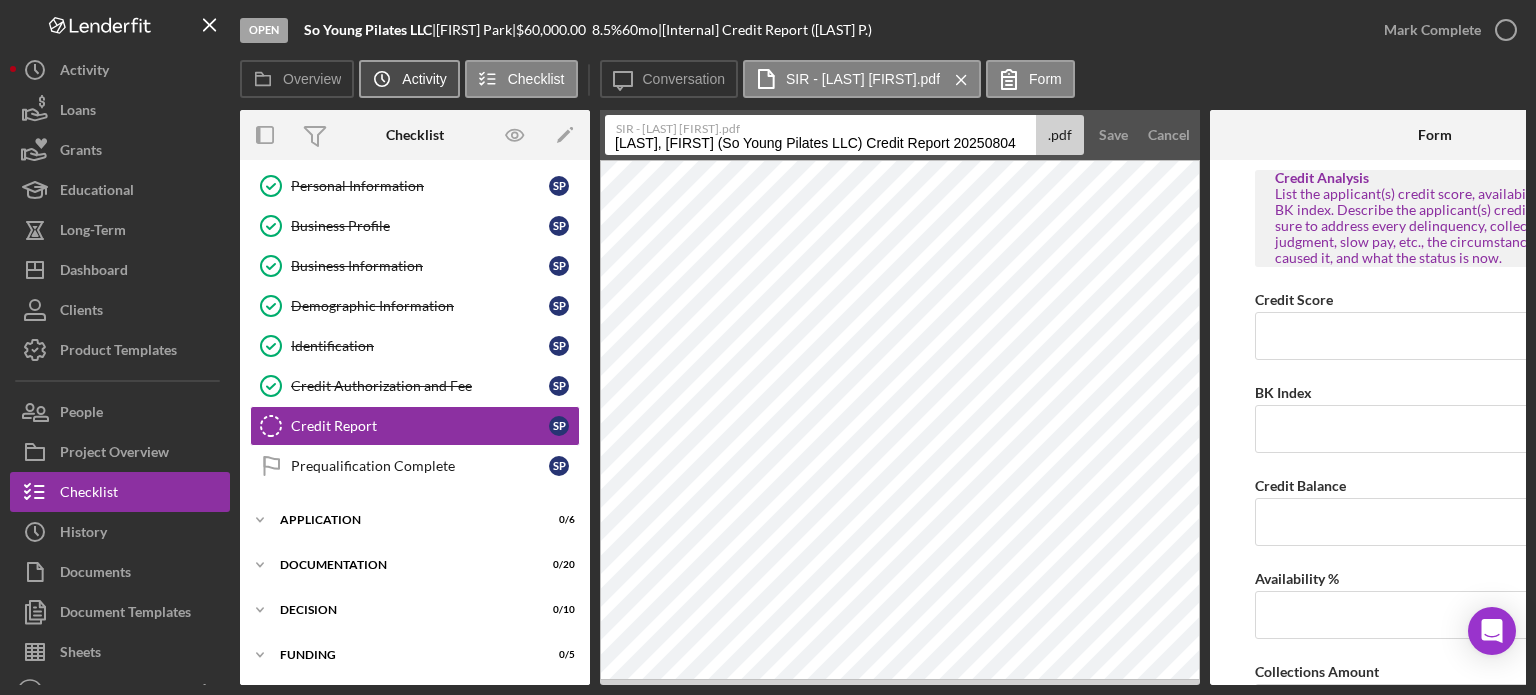 drag, startPoint x: 1020, startPoint y: 143, endPoint x: 433, endPoint y: 69, distance: 591.646 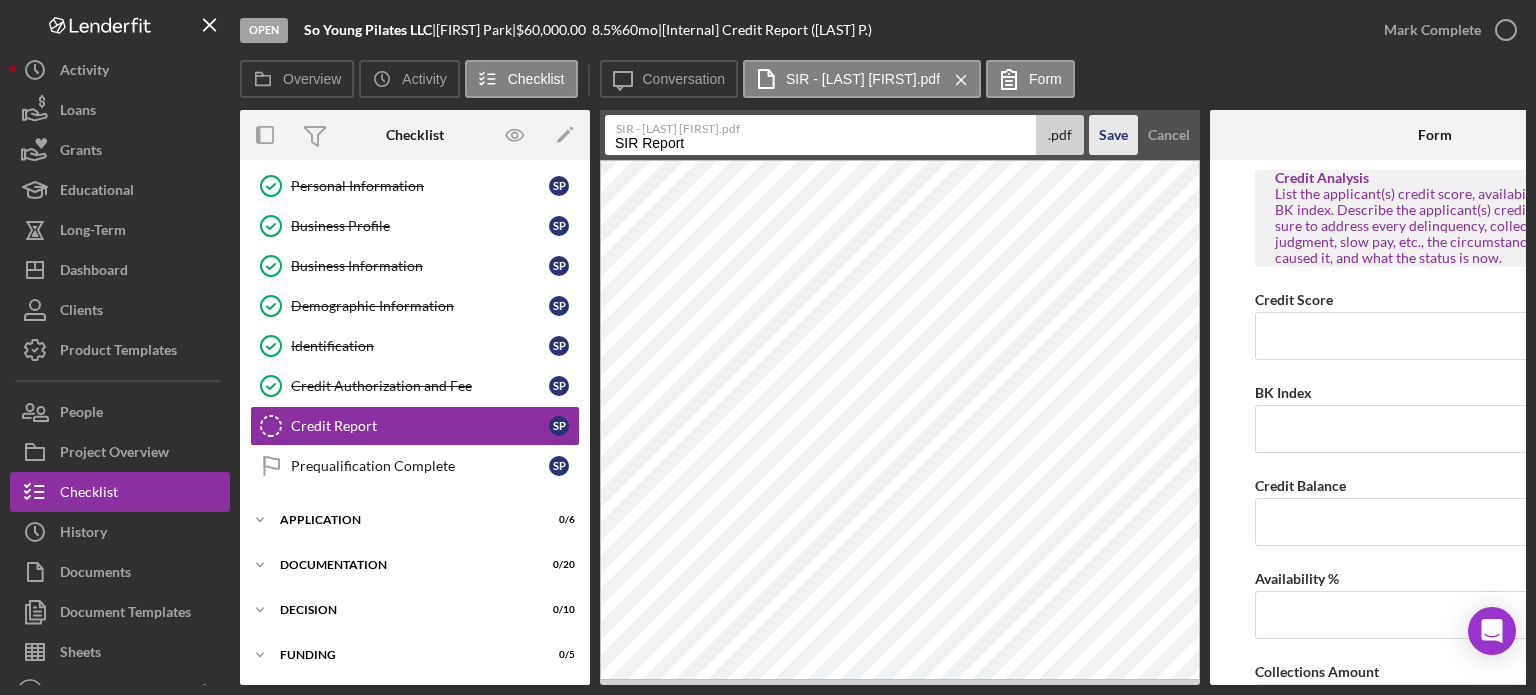 type on "SIR Report" 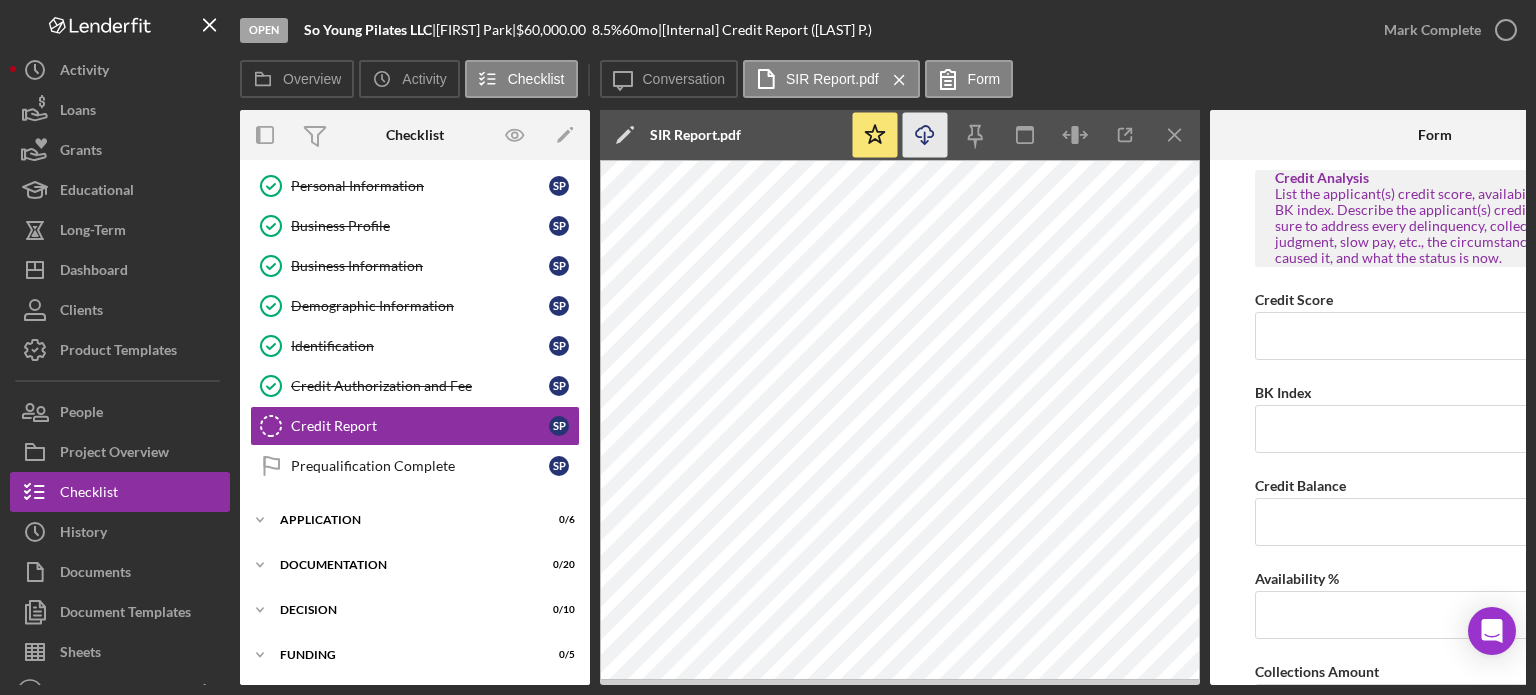click on "Icon/Download" 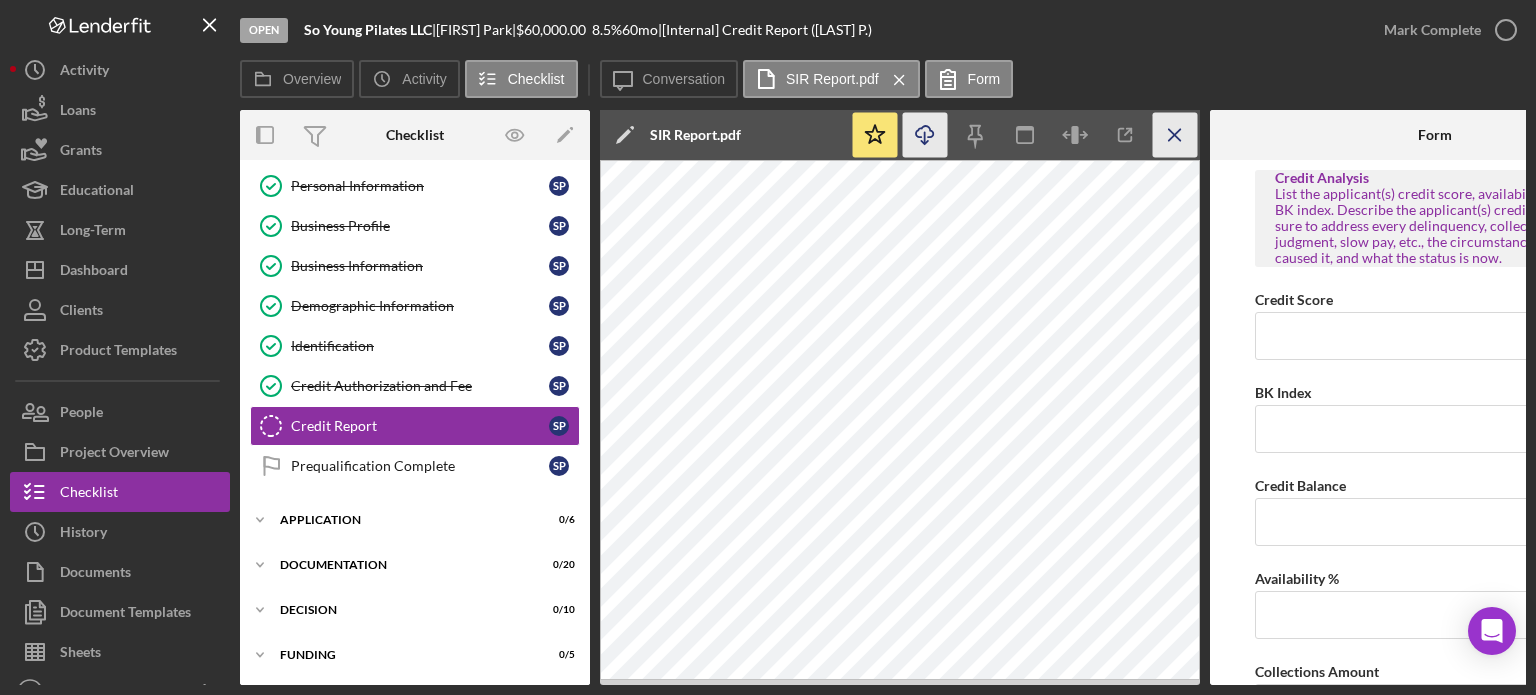 click on "Icon/Menu Close" 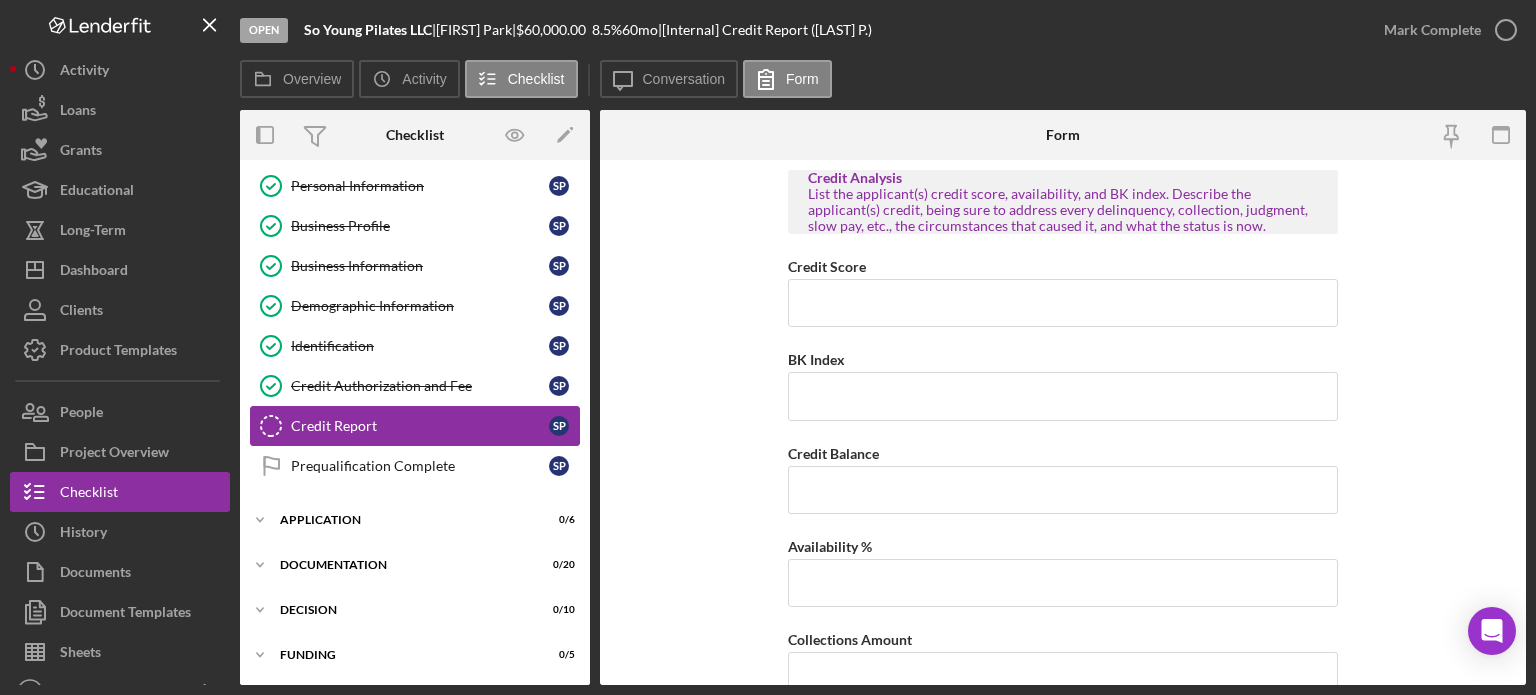 click on "Credit Report" at bounding box center (420, 426) 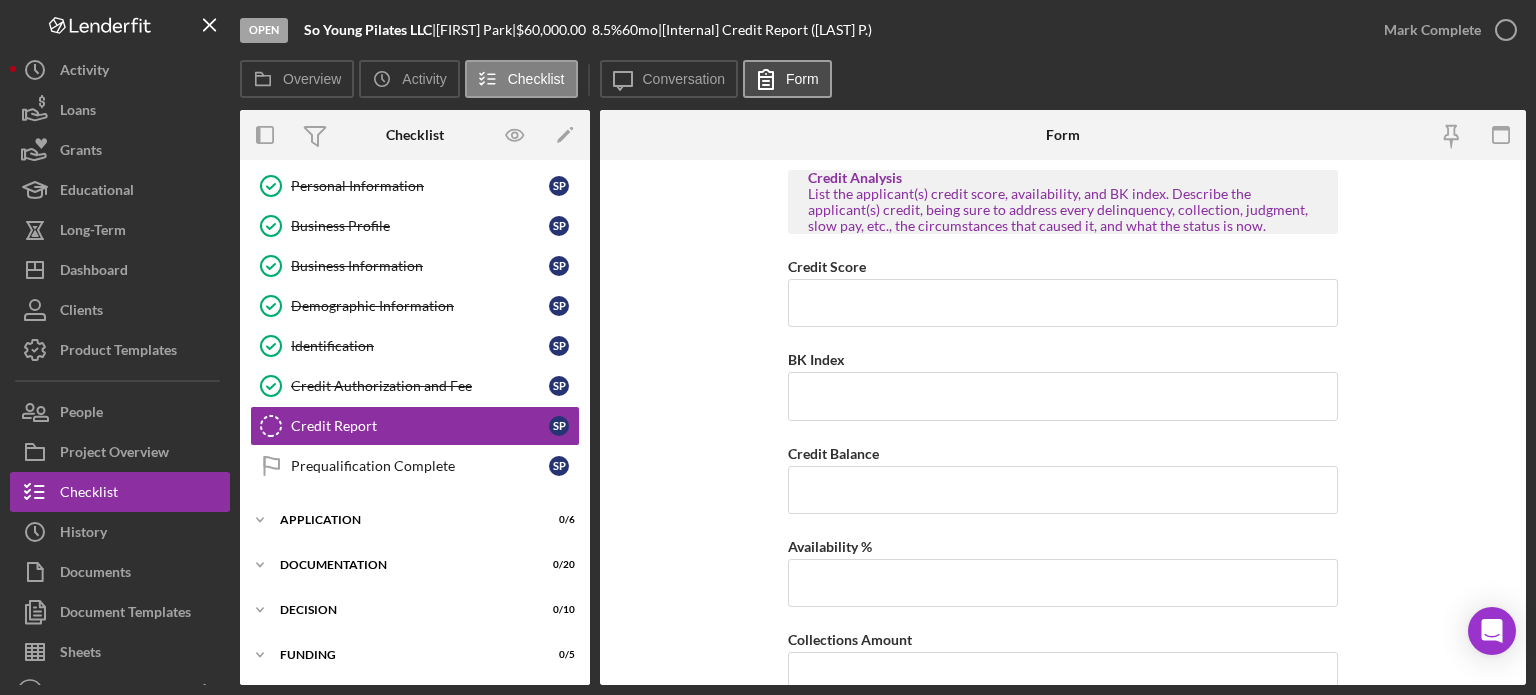 drag, startPoint x: 656, startPoint y: 78, endPoint x: 760, endPoint y: 83, distance: 104.120125 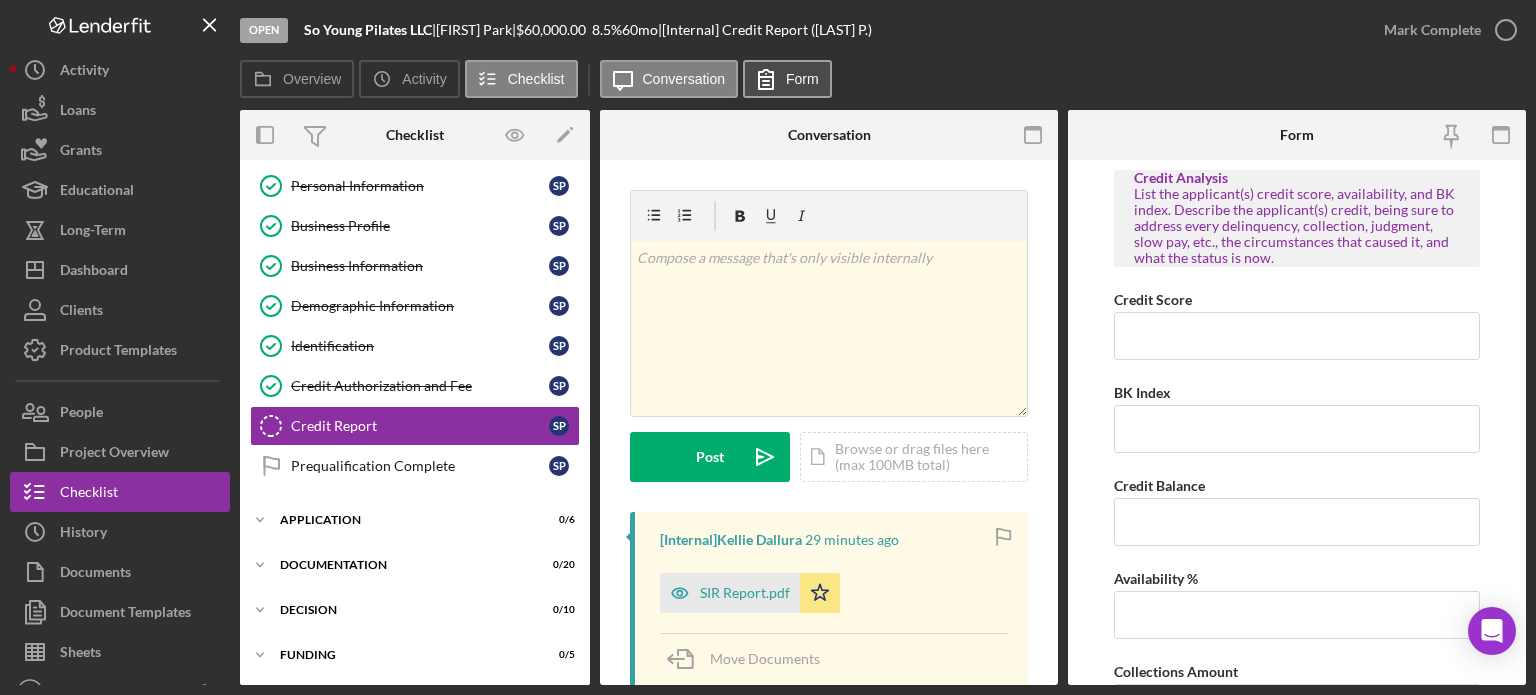 click on "Form" at bounding box center [802, 79] 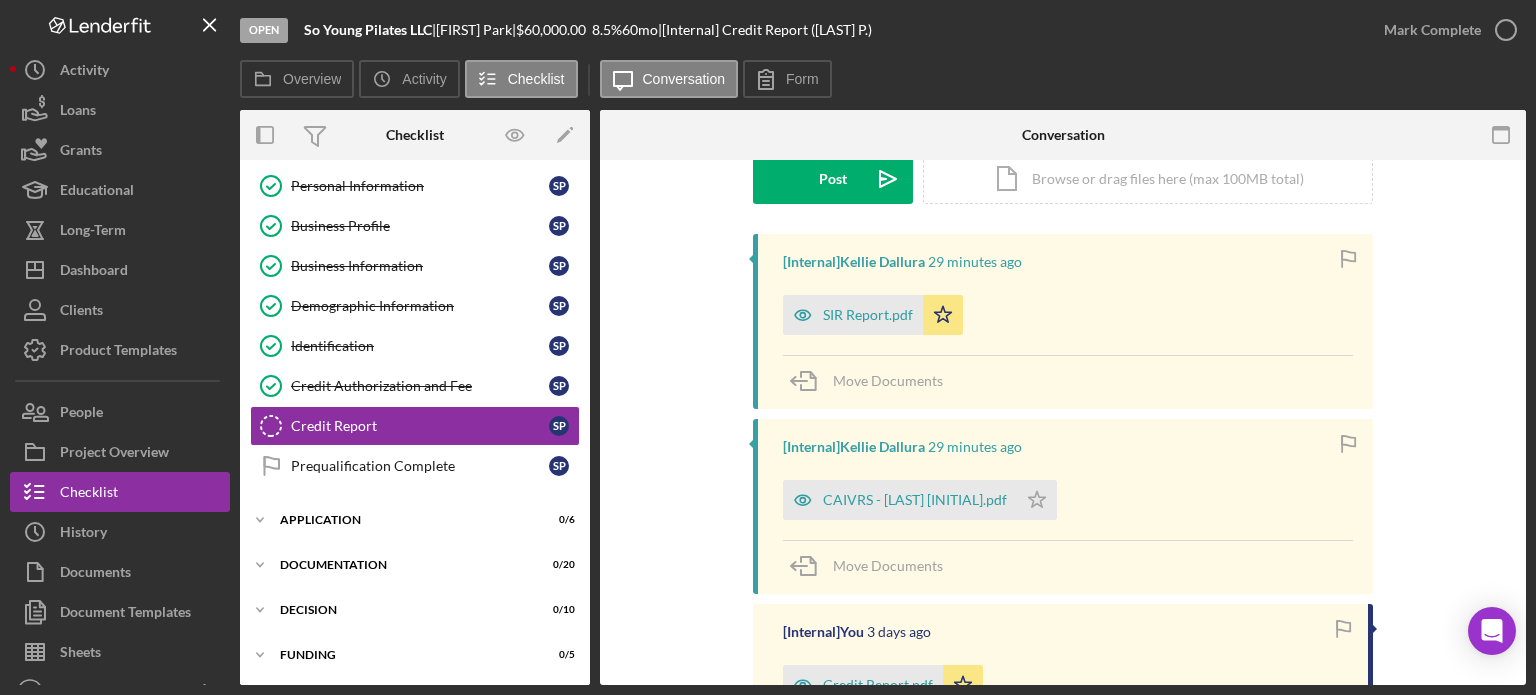 scroll, scrollTop: 300, scrollLeft: 0, axis: vertical 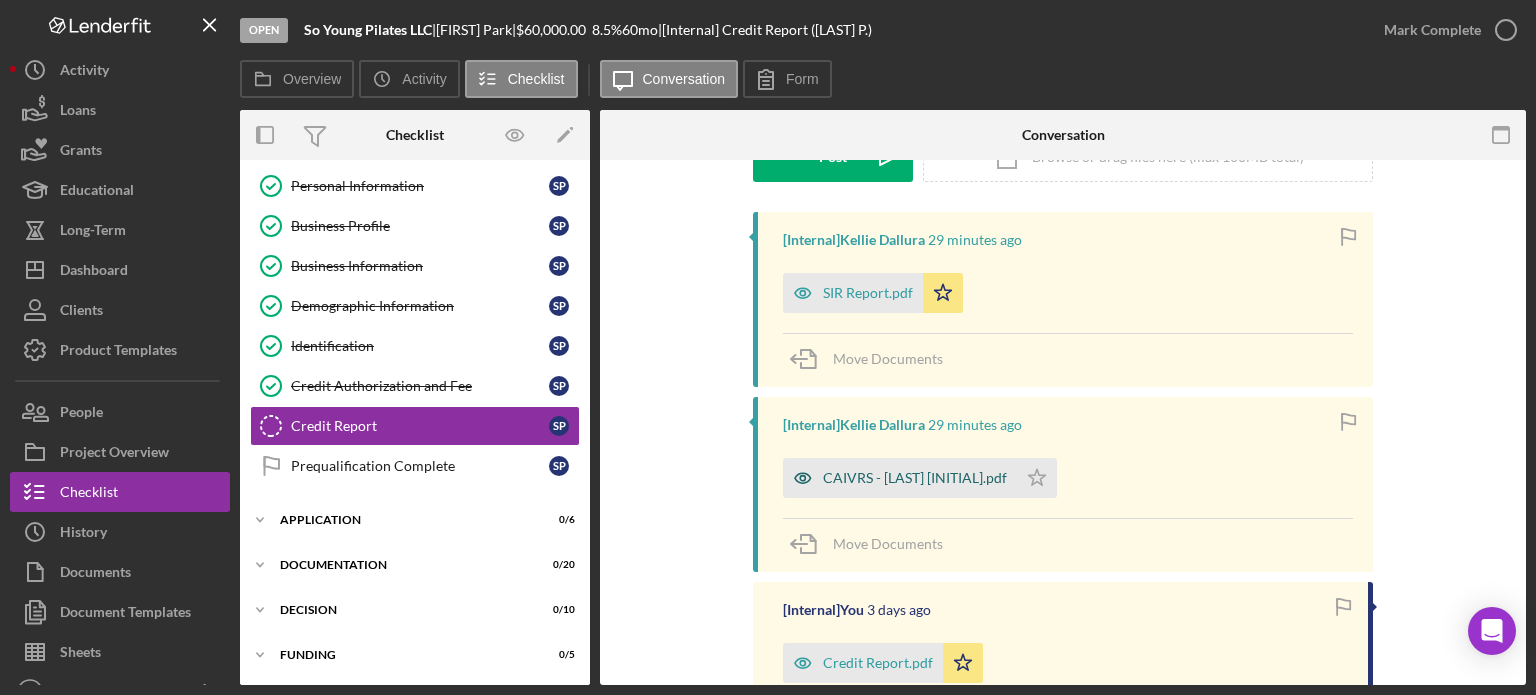 click on "CAIVRS - [LAST] [INITIAL].pdf" at bounding box center (915, 478) 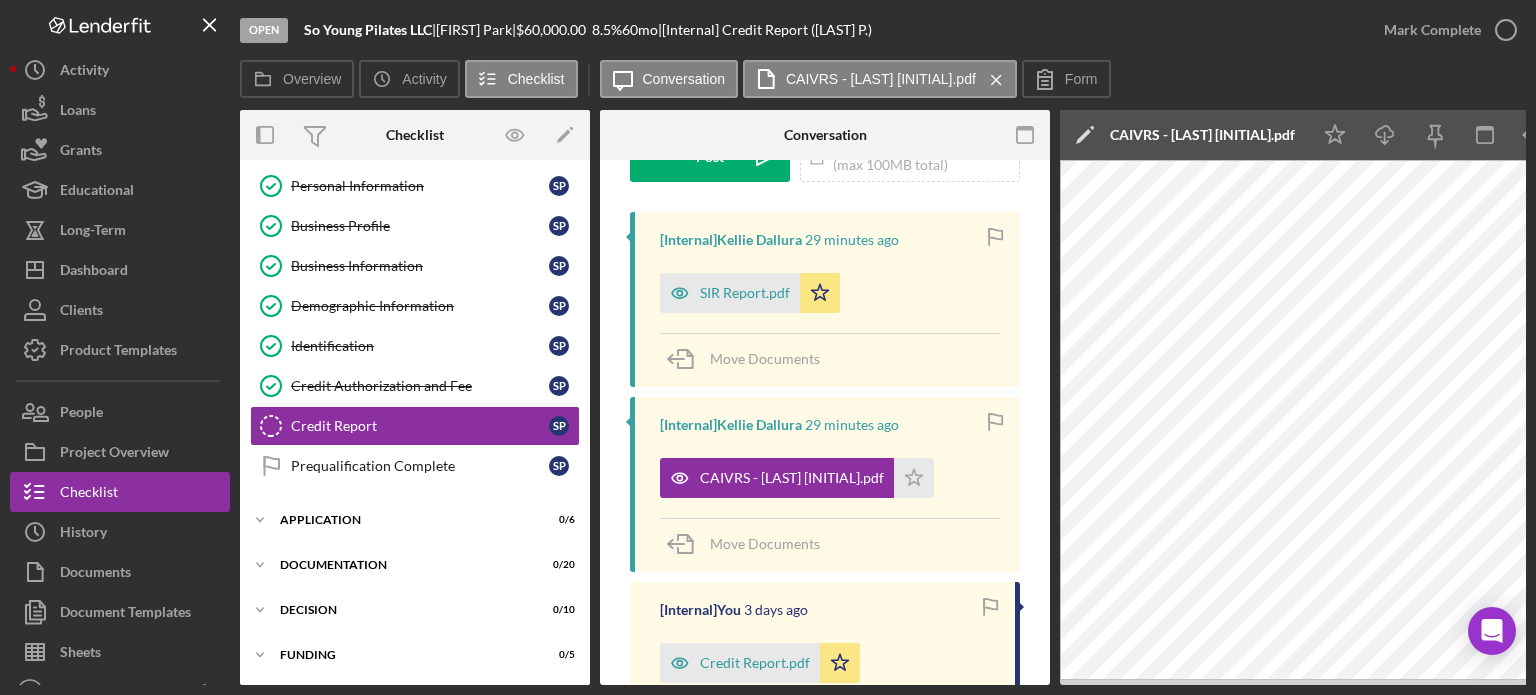 click on "Icon/Edit" 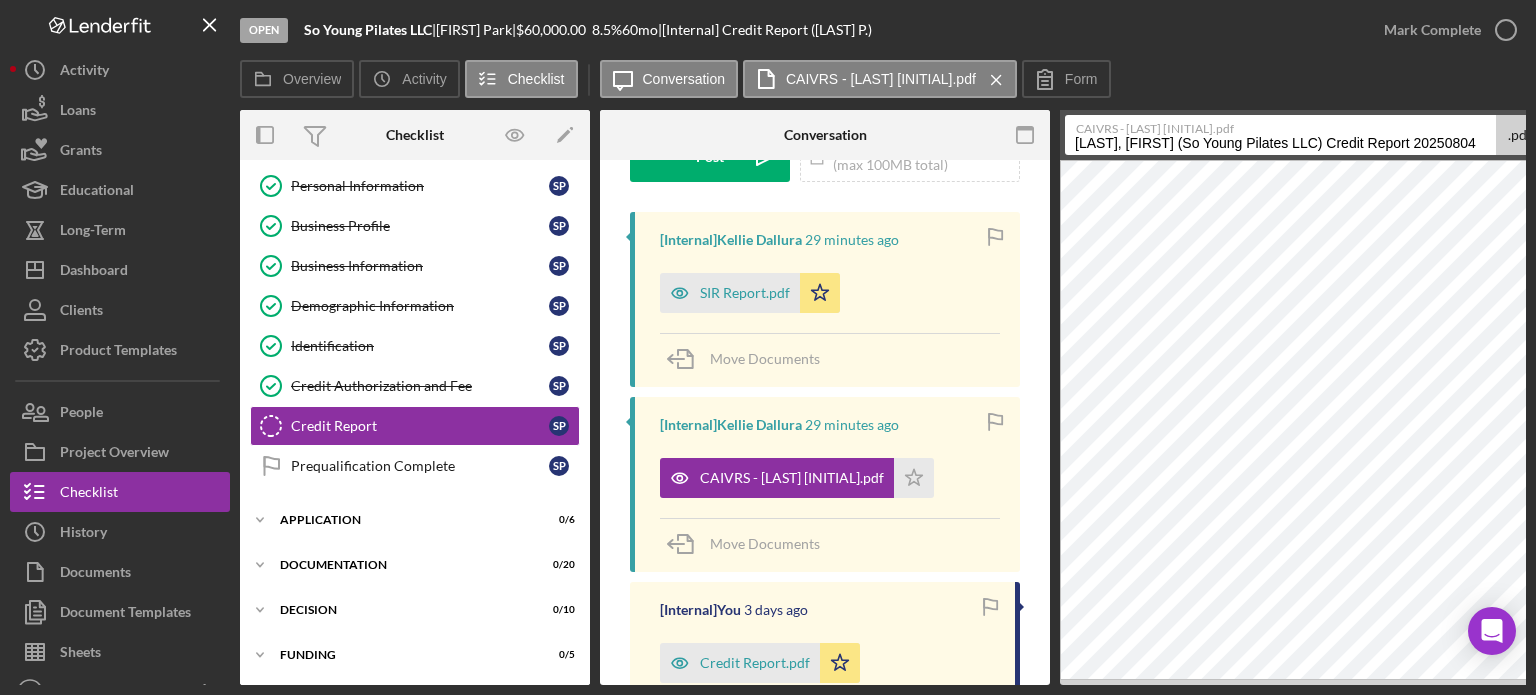 drag, startPoint x: 1480, startPoint y: 145, endPoint x: 828, endPoint y: 58, distance: 657.7788 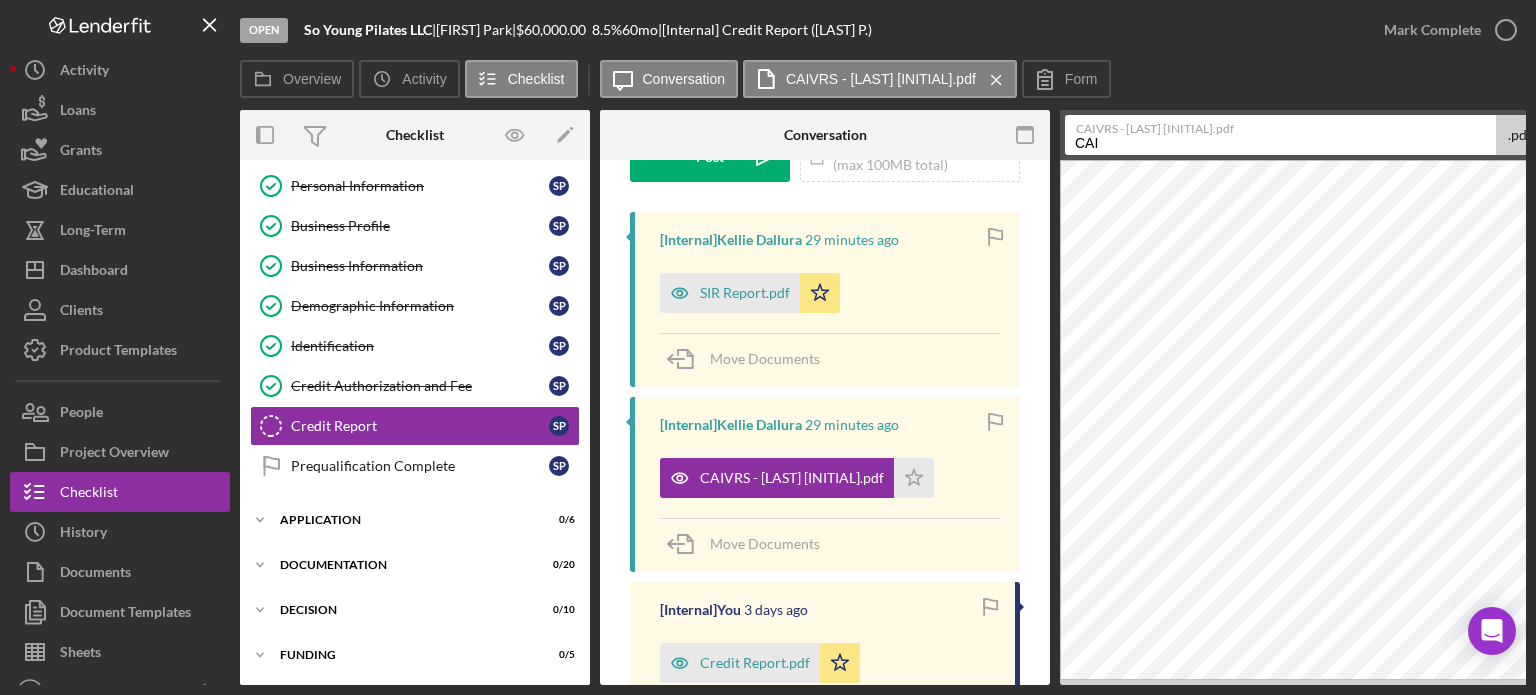 type on "CAIVRS" 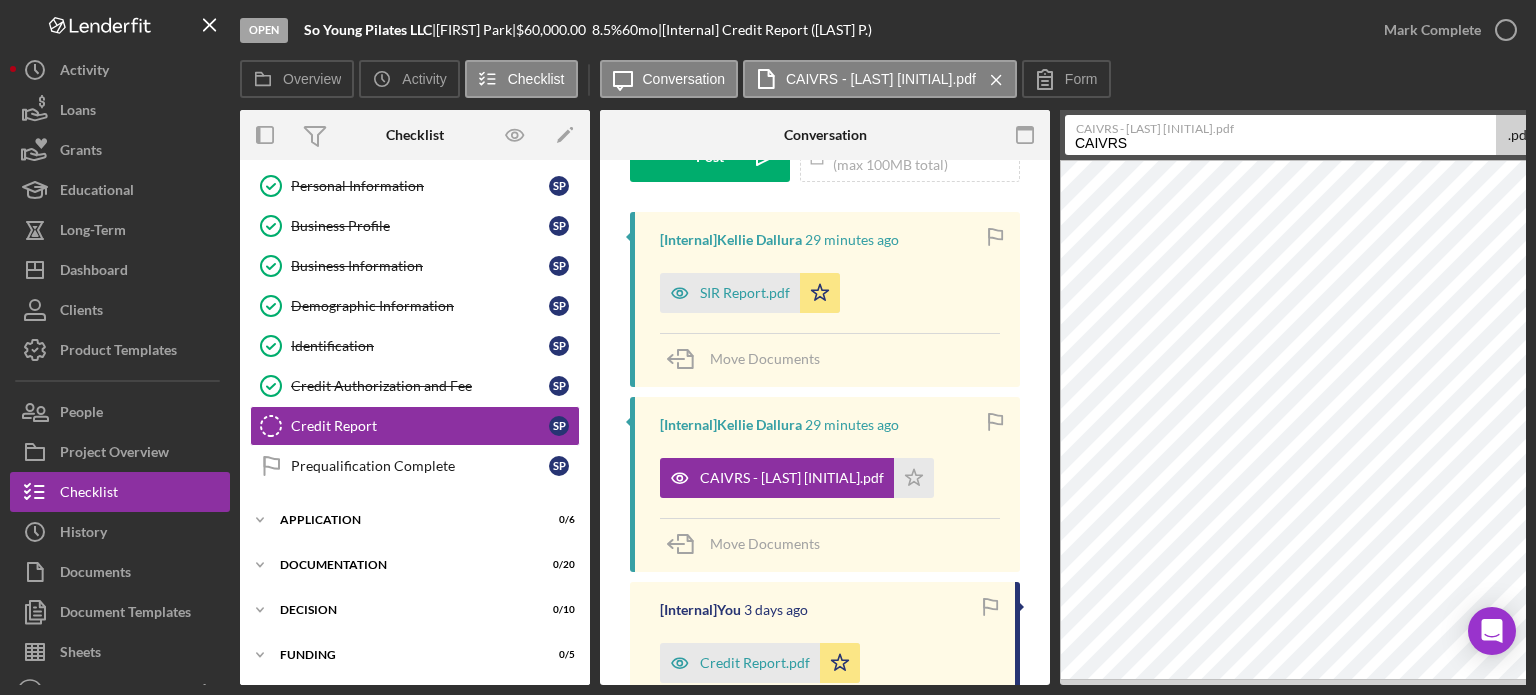 scroll, scrollTop: 0, scrollLeft: 144, axis: horizontal 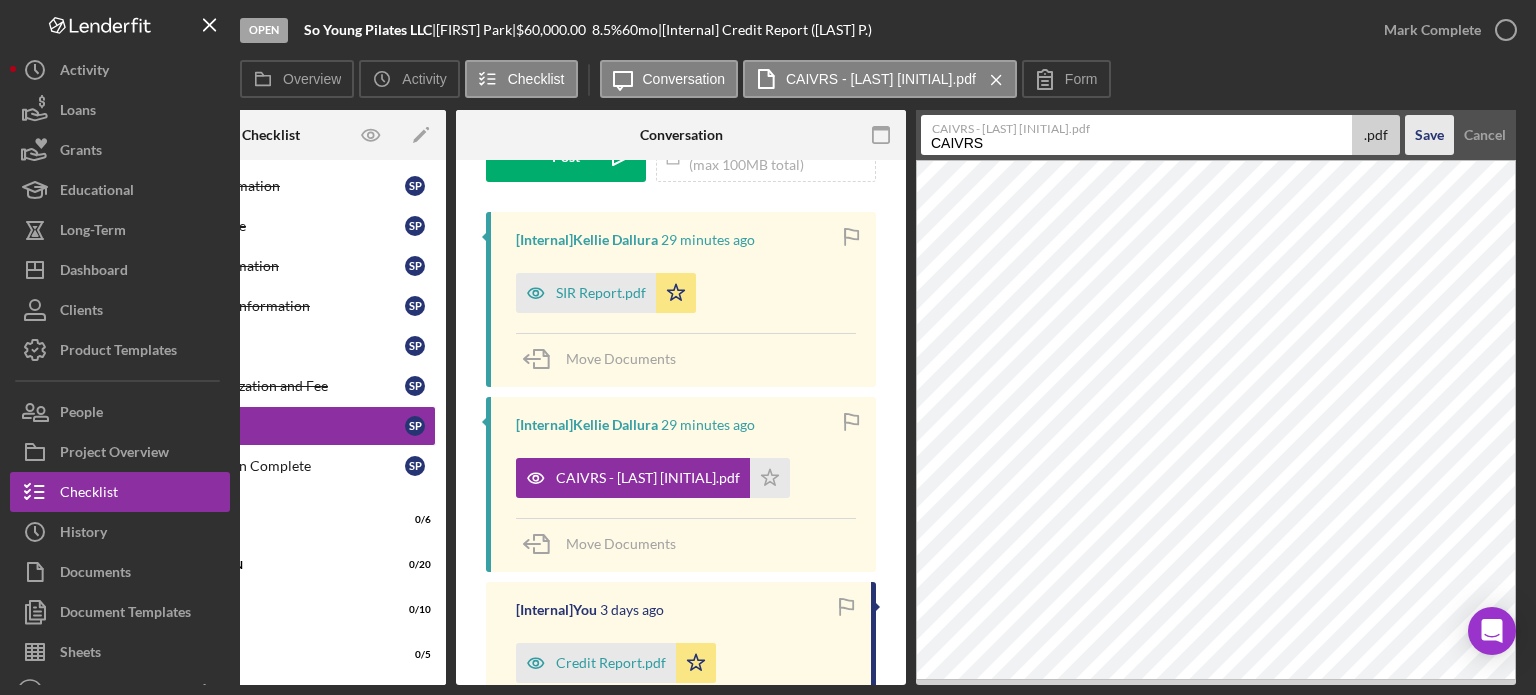 click on "Save" at bounding box center (1429, 135) 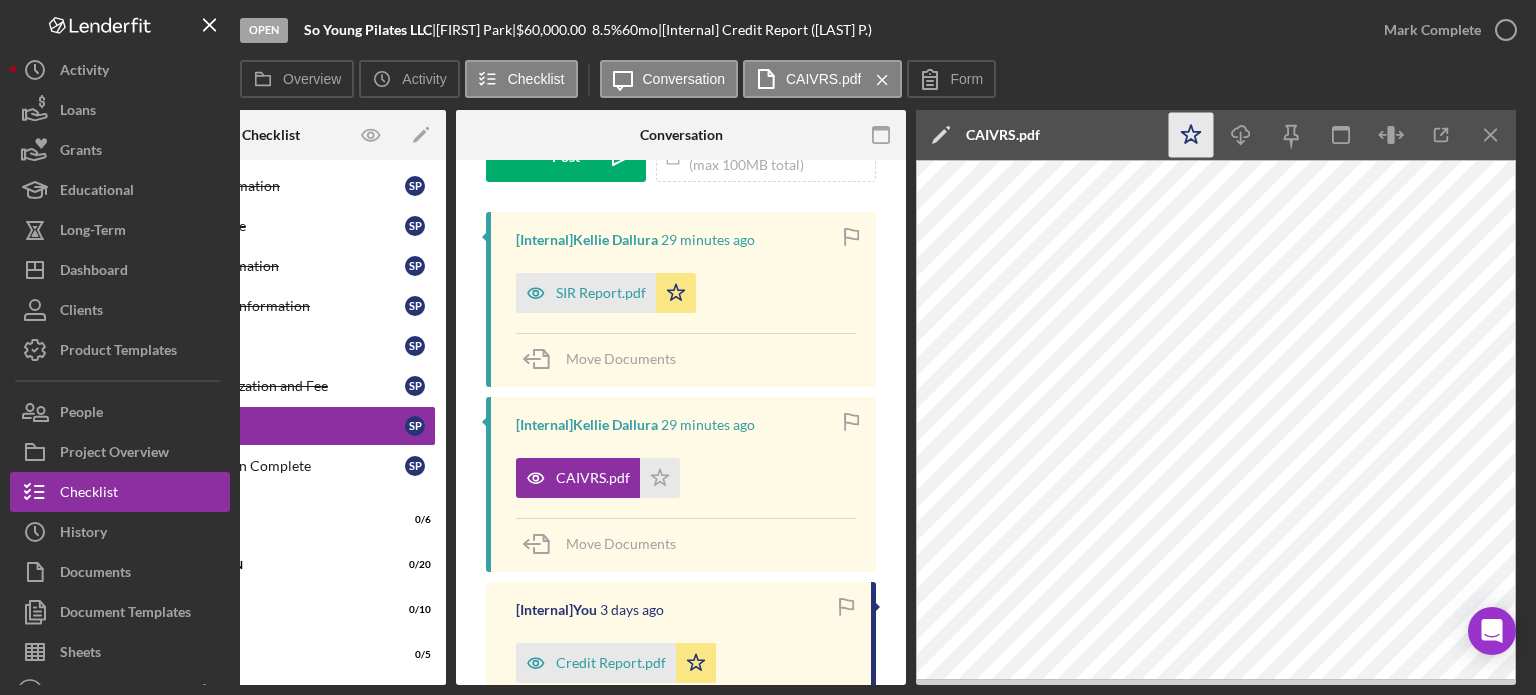 click on "Icon/Star" 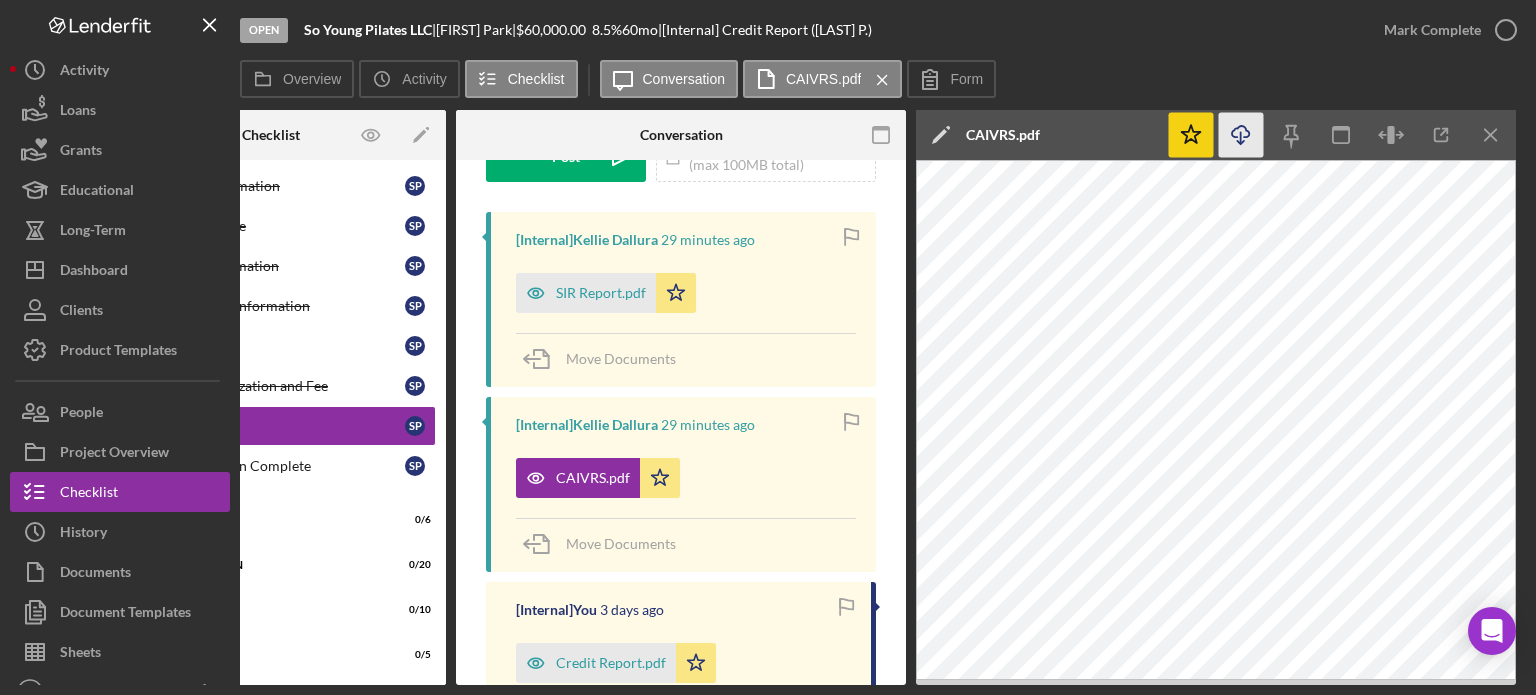 click on "Icon/Download" 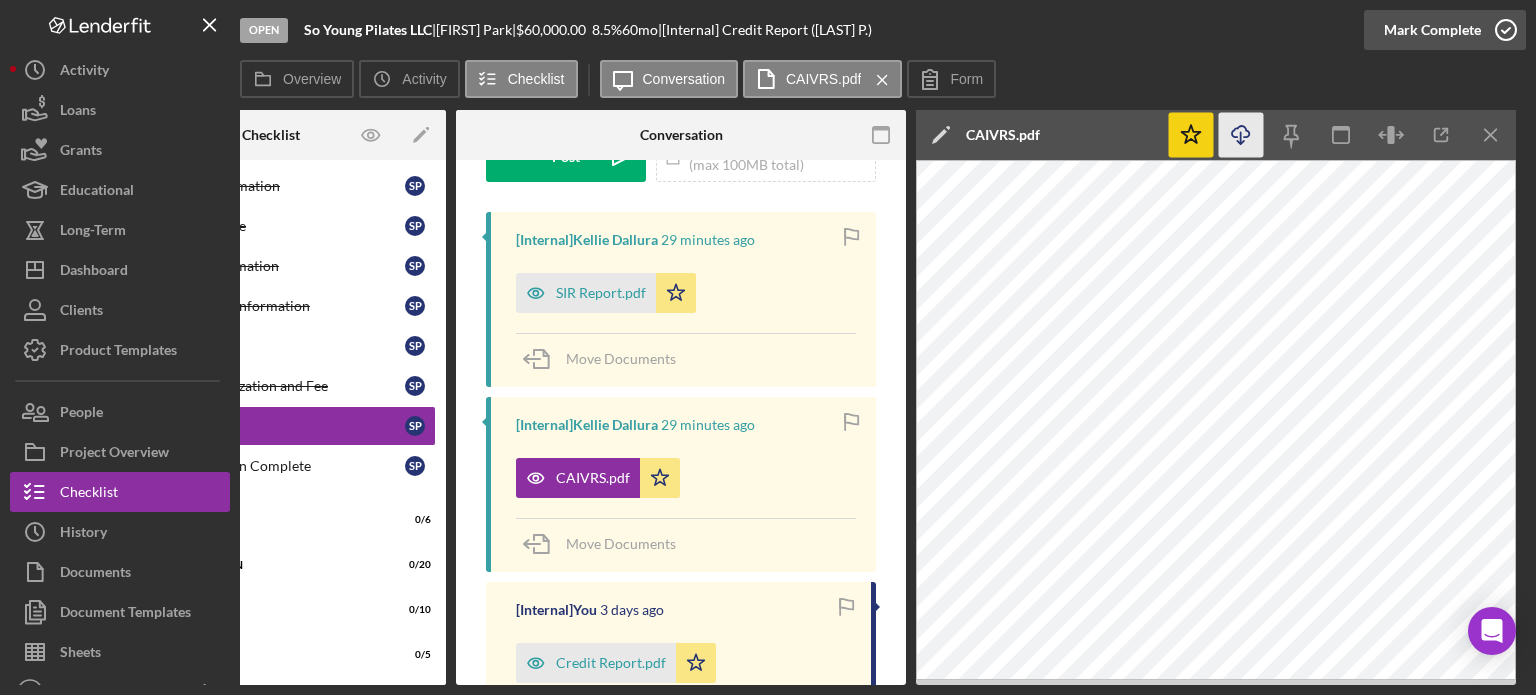 click 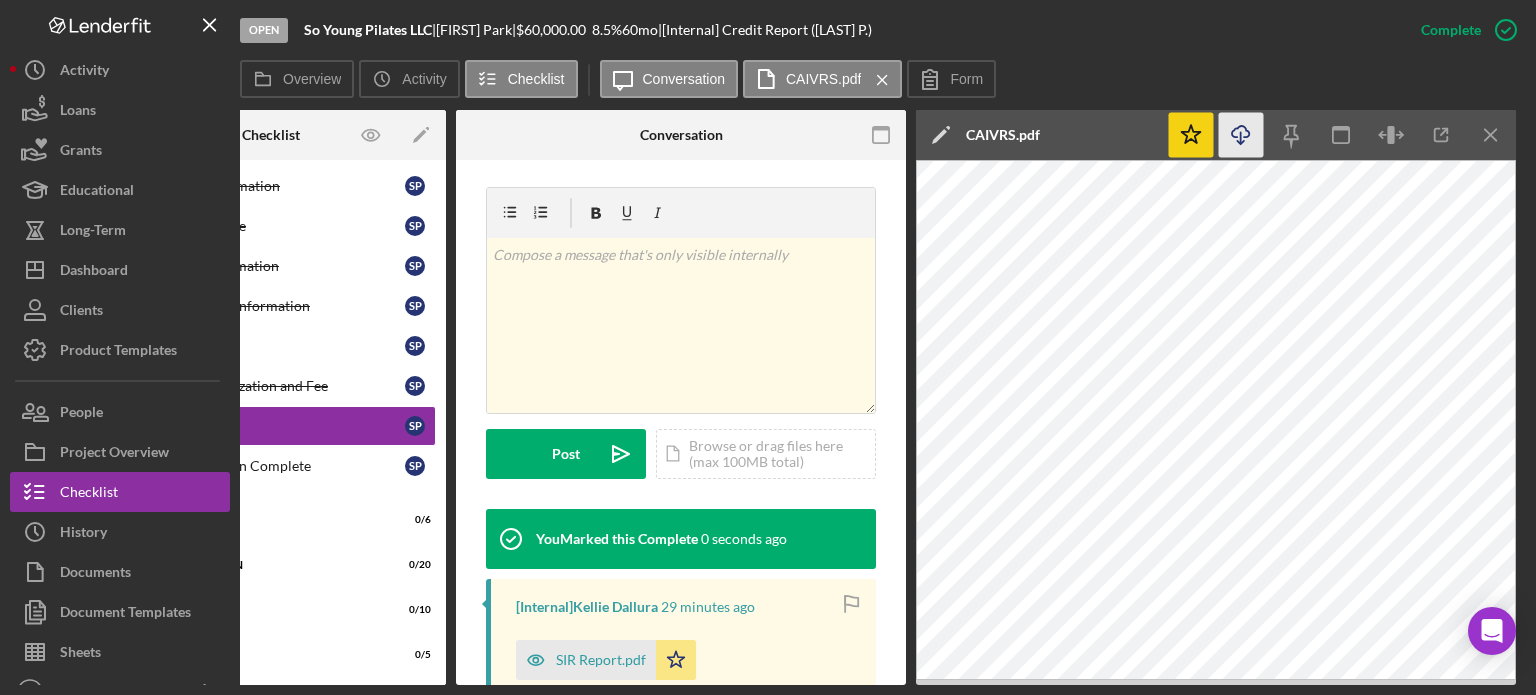 scroll, scrollTop: 596, scrollLeft: 0, axis: vertical 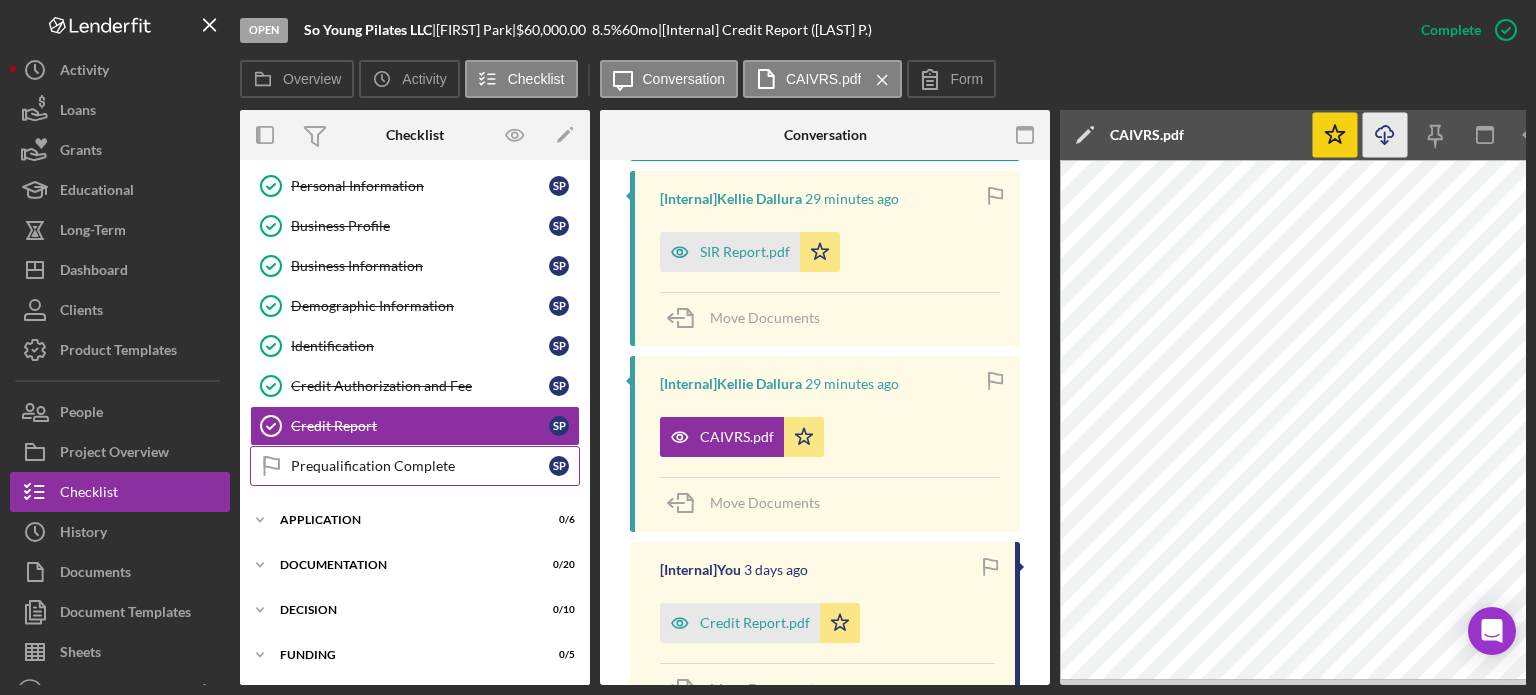 click on "Prequalification Complete" at bounding box center [420, 466] 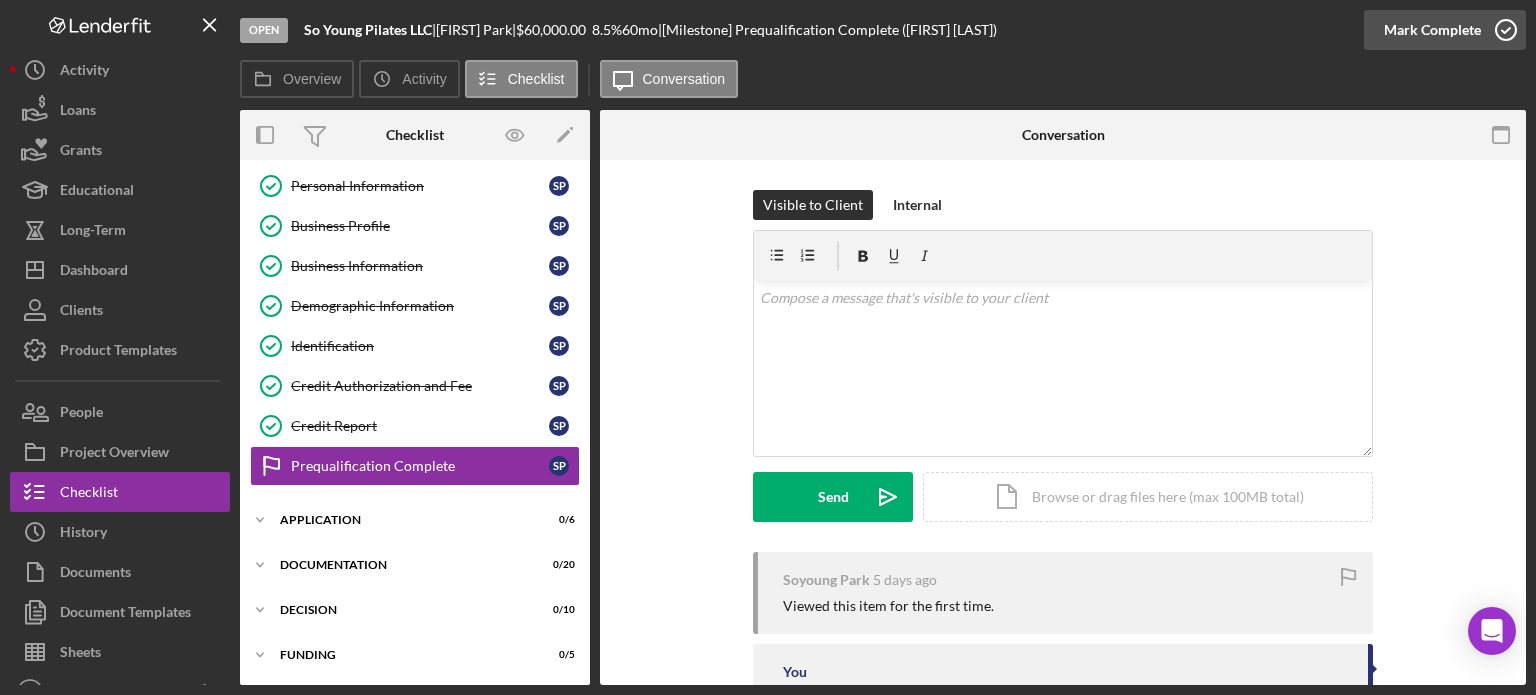 click 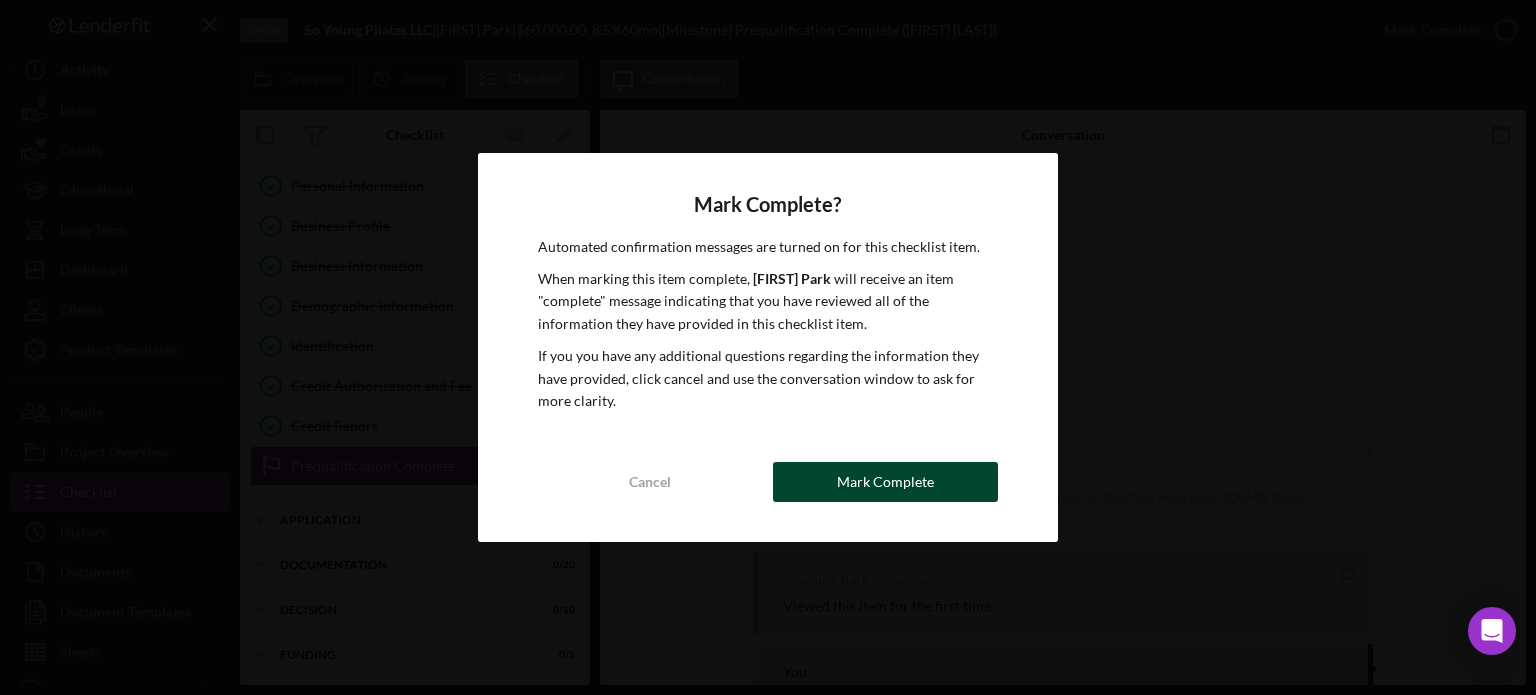 click on "Mark Complete" at bounding box center (885, 482) 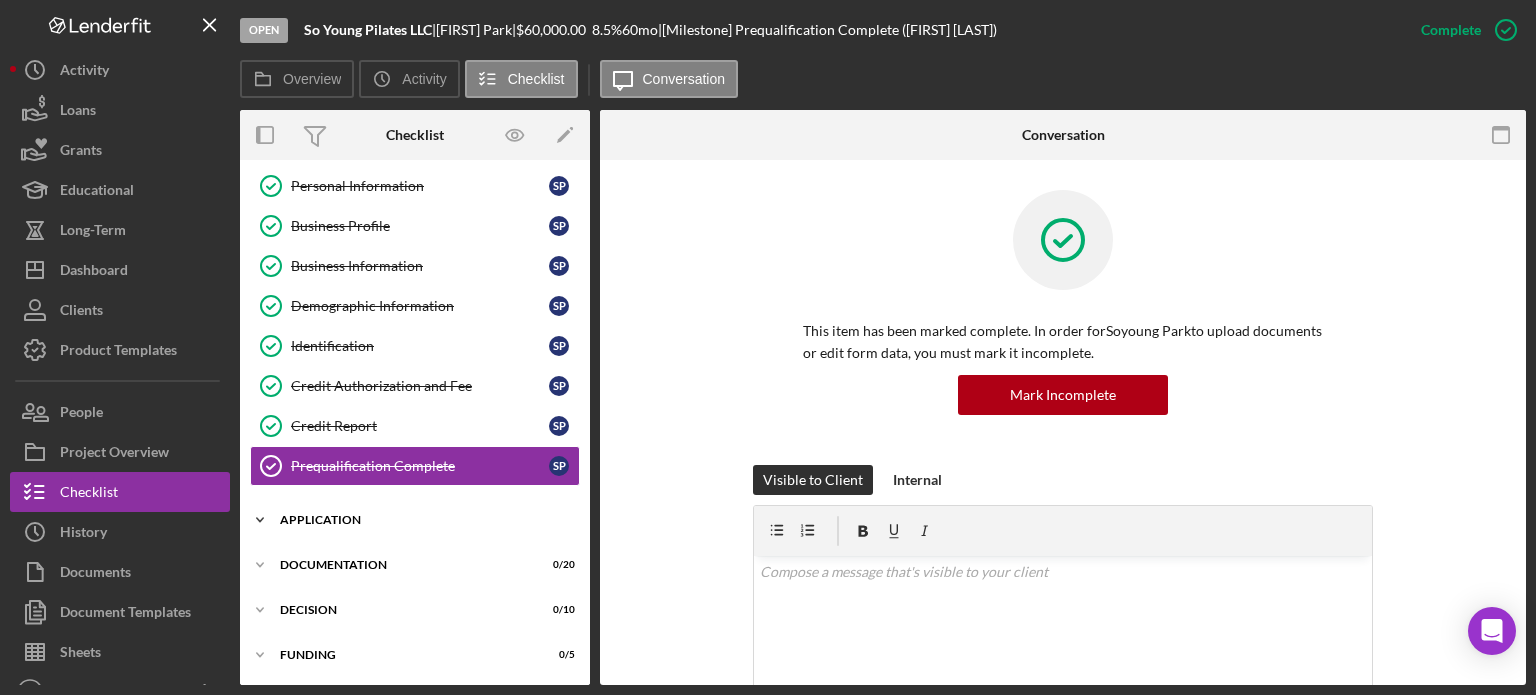 click on "Icon/Expander" 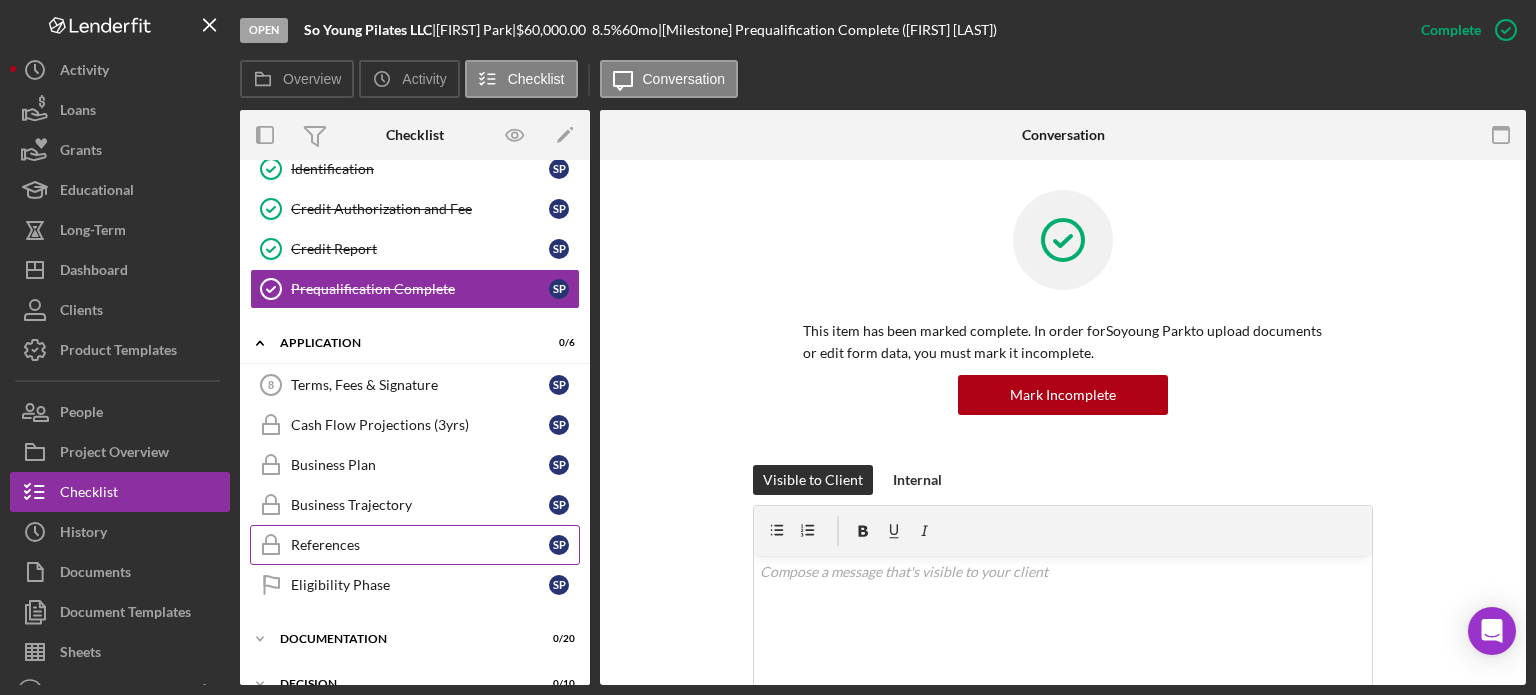 scroll, scrollTop: 285, scrollLeft: 0, axis: vertical 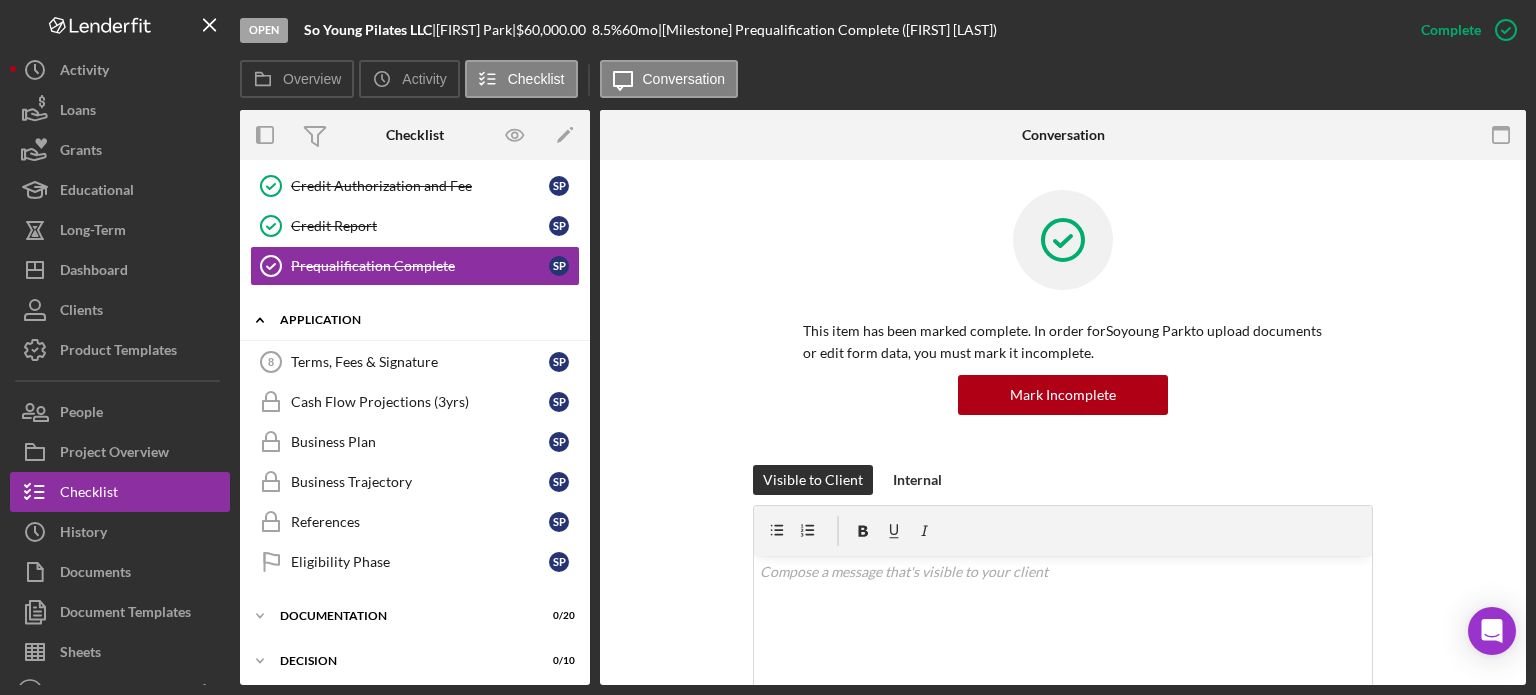 drag, startPoint x: 404, startPoint y: 264, endPoint x: 485, endPoint y: 299, distance: 88.23831 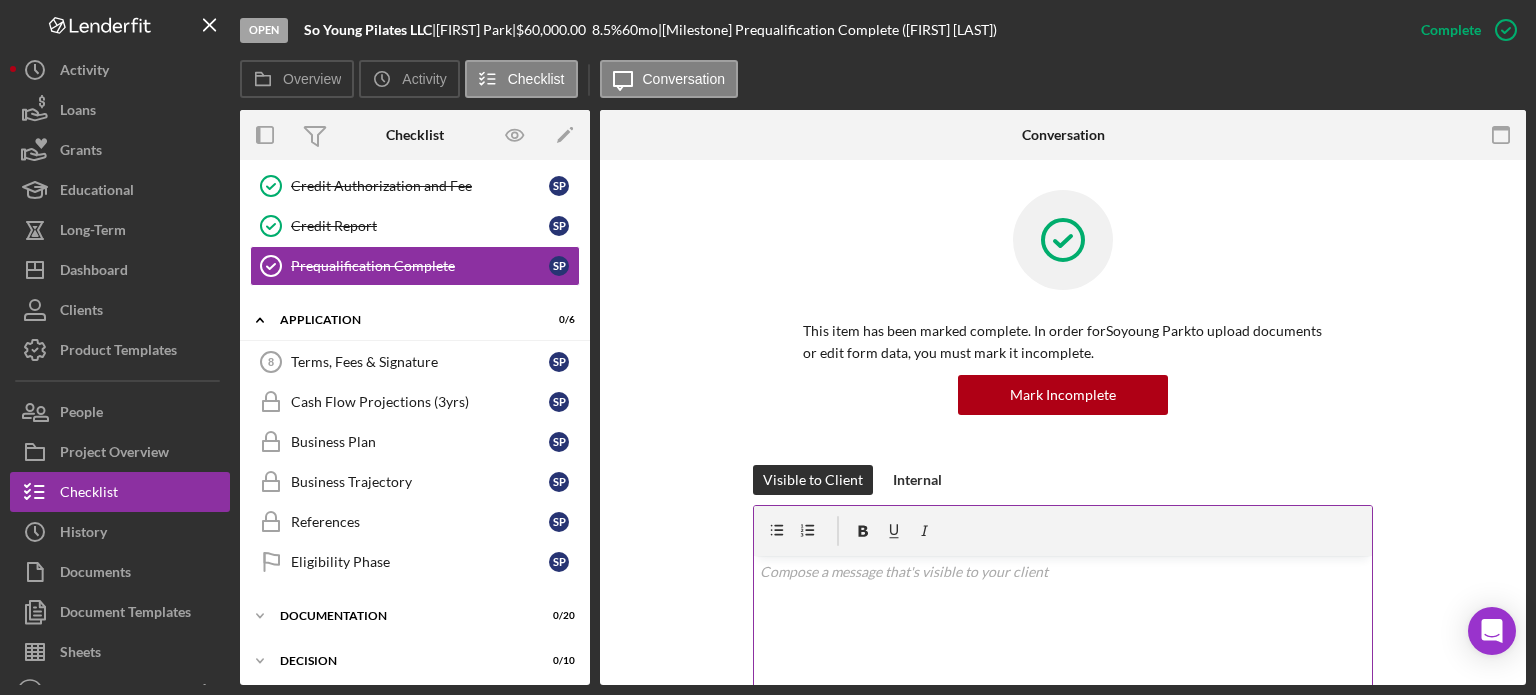 click on "v Color teal Color pink Remove color Add row above Add row below Add column before Add column after Merge cells Split cells Remove column Remove row Remove table" at bounding box center (1063, 643) 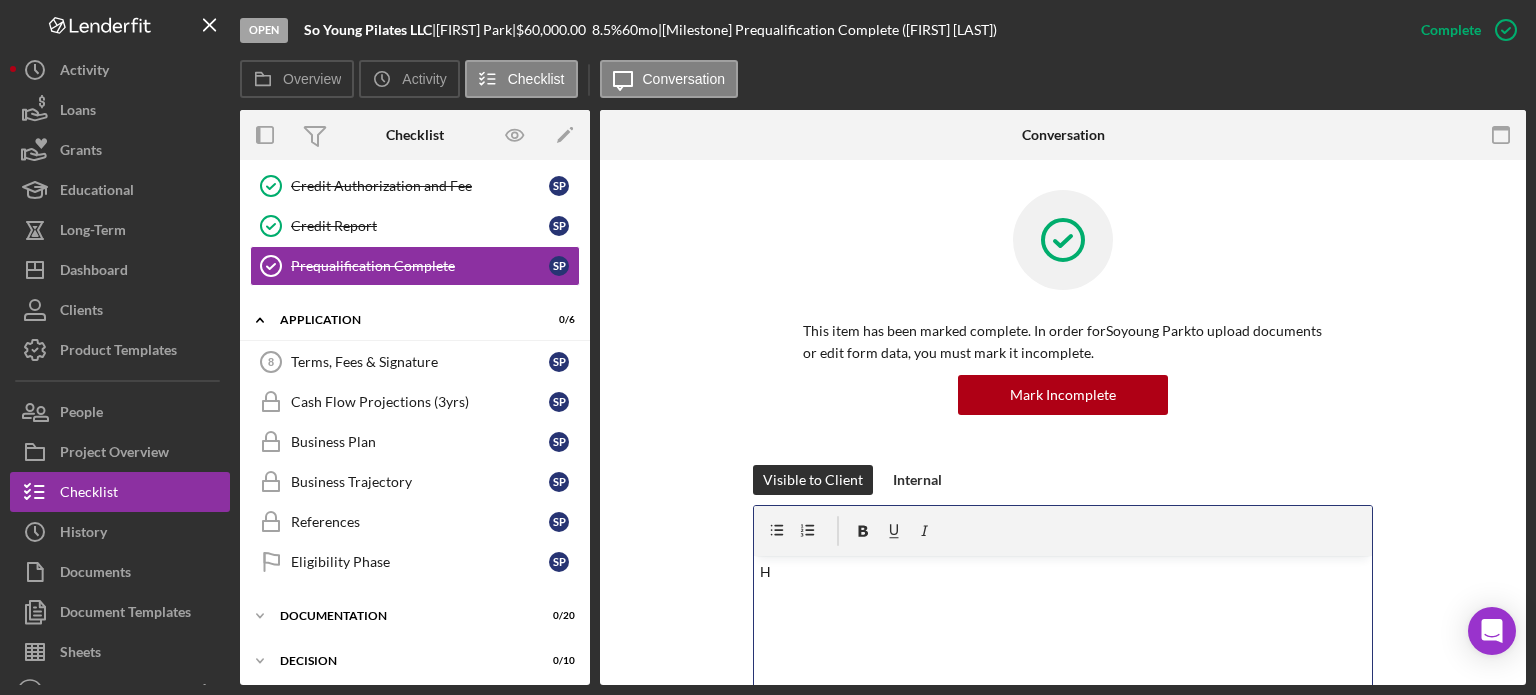 type 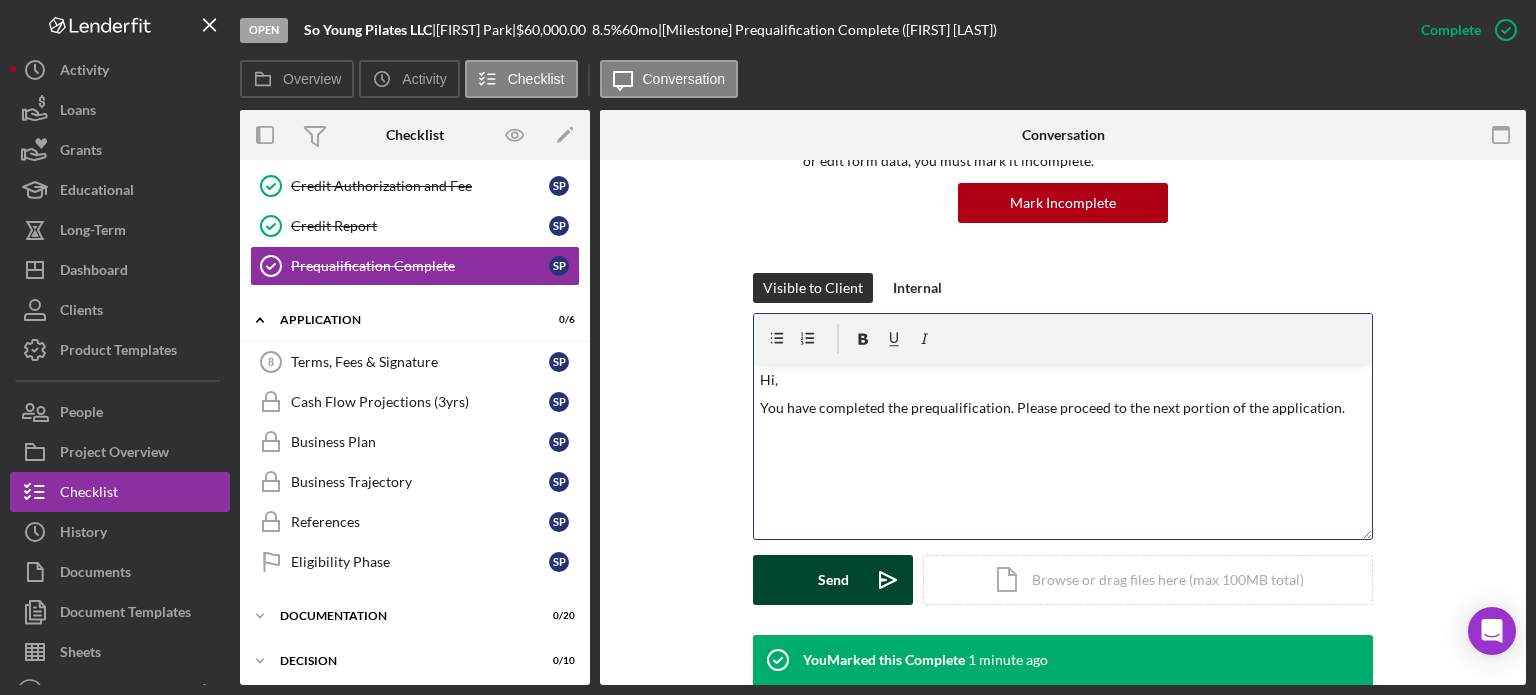 scroll, scrollTop: 300, scrollLeft: 0, axis: vertical 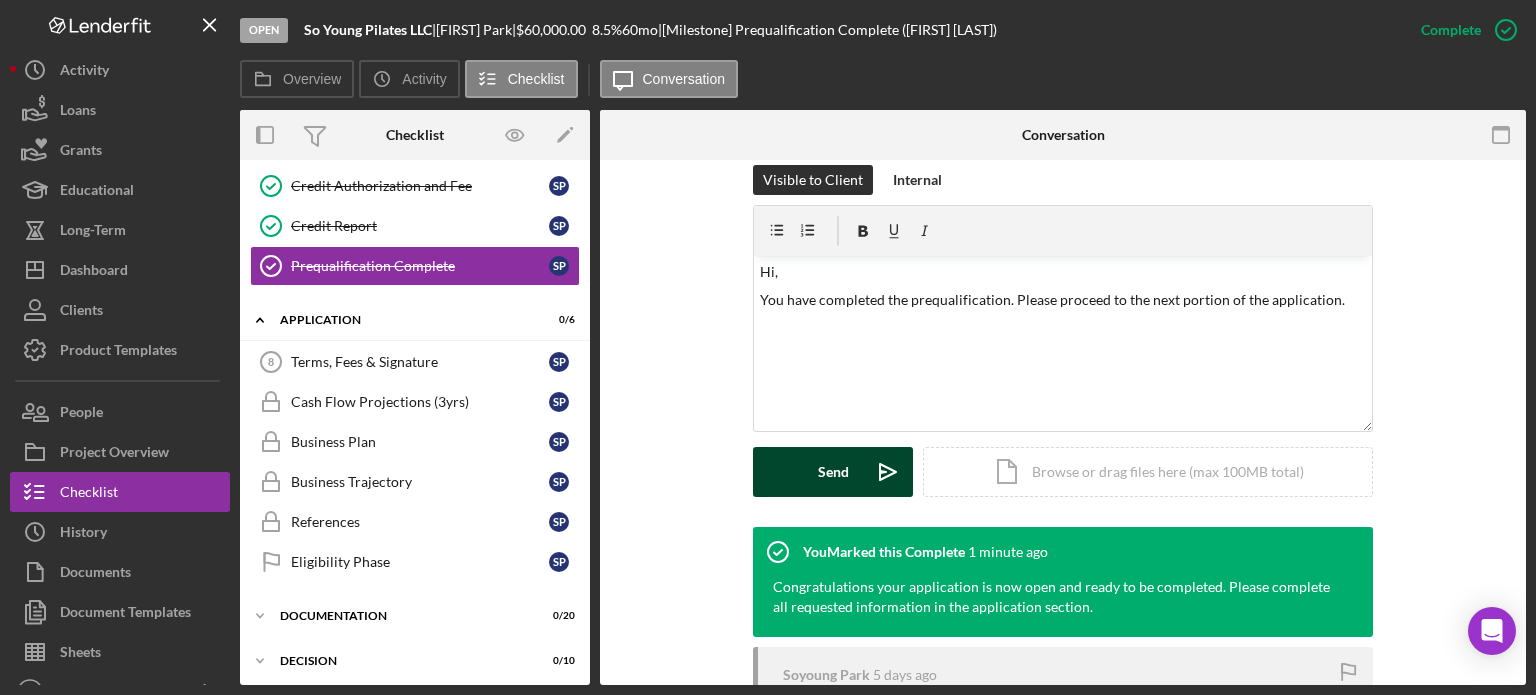 click on "Send Icon/icon-invite-send" at bounding box center (833, 472) 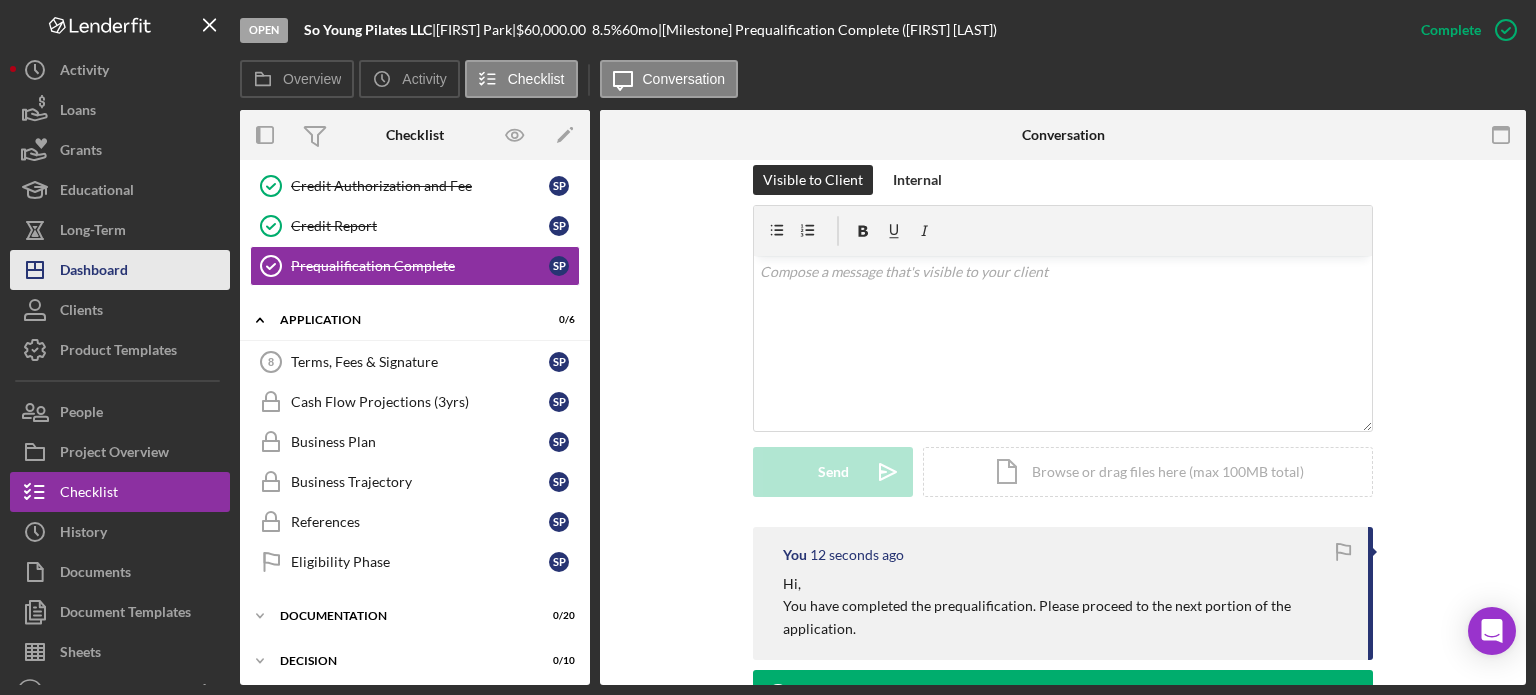 click on "Dashboard" at bounding box center (94, 272) 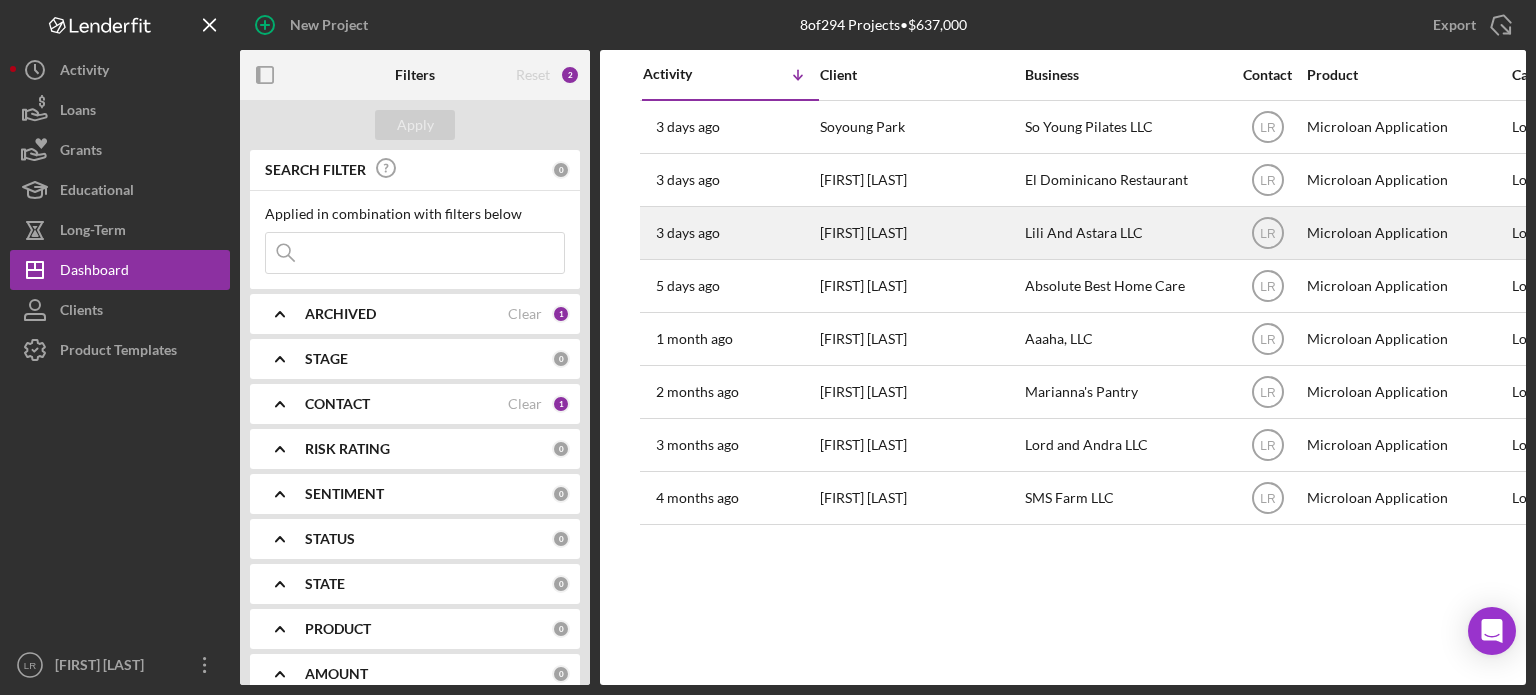 click on "[FIRST]  [LAST]" at bounding box center (920, 233) 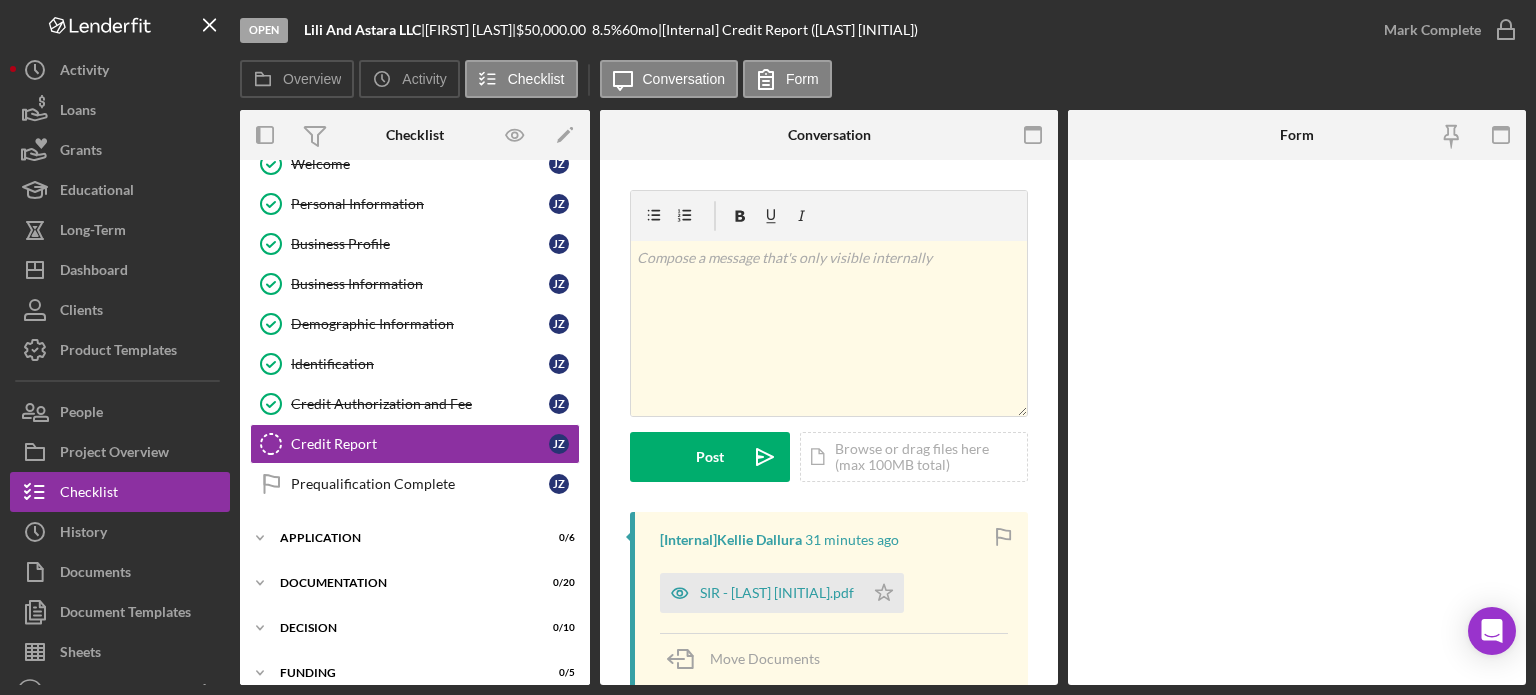 scroll, scrollTop: 85, scrollLeft: 0, axis: vertical 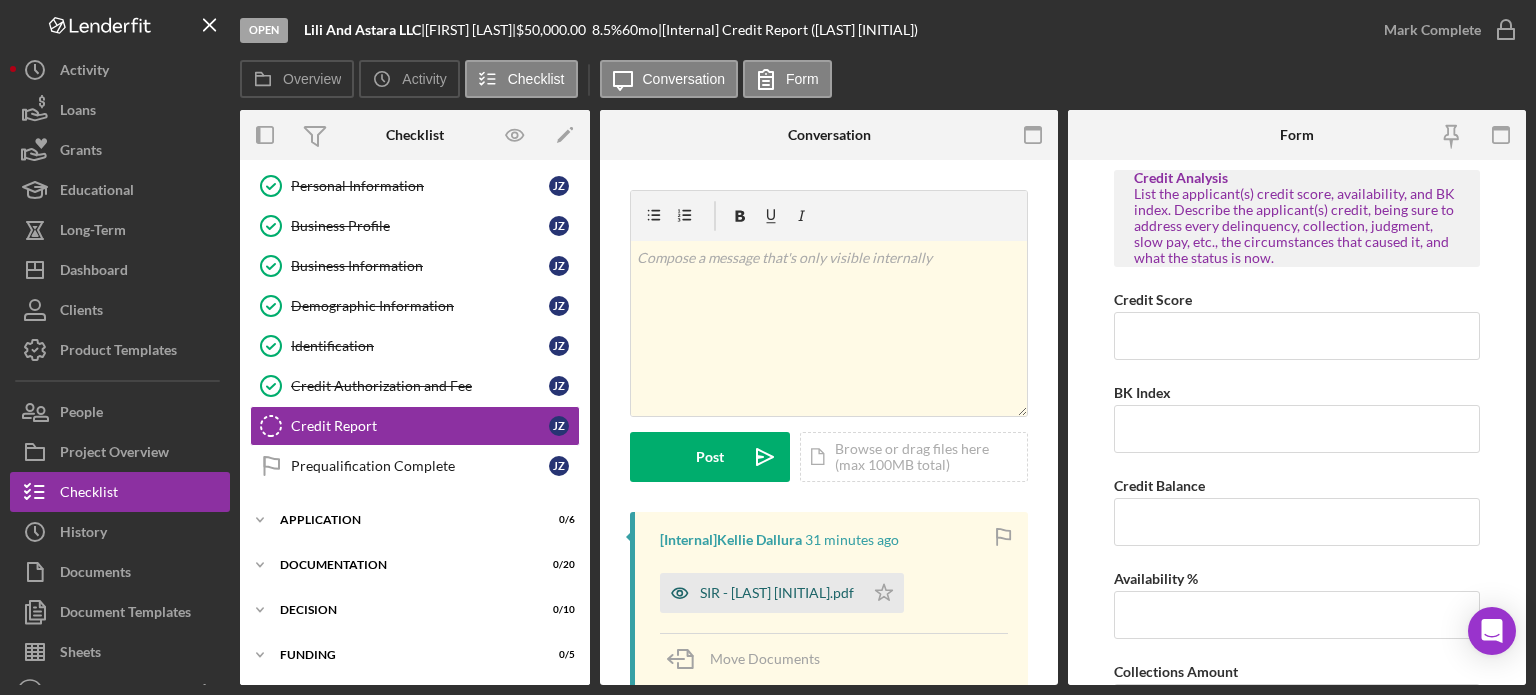 click on "SIR - [LAST] [INITIAL].pdf" at bounding box center (777, 593) 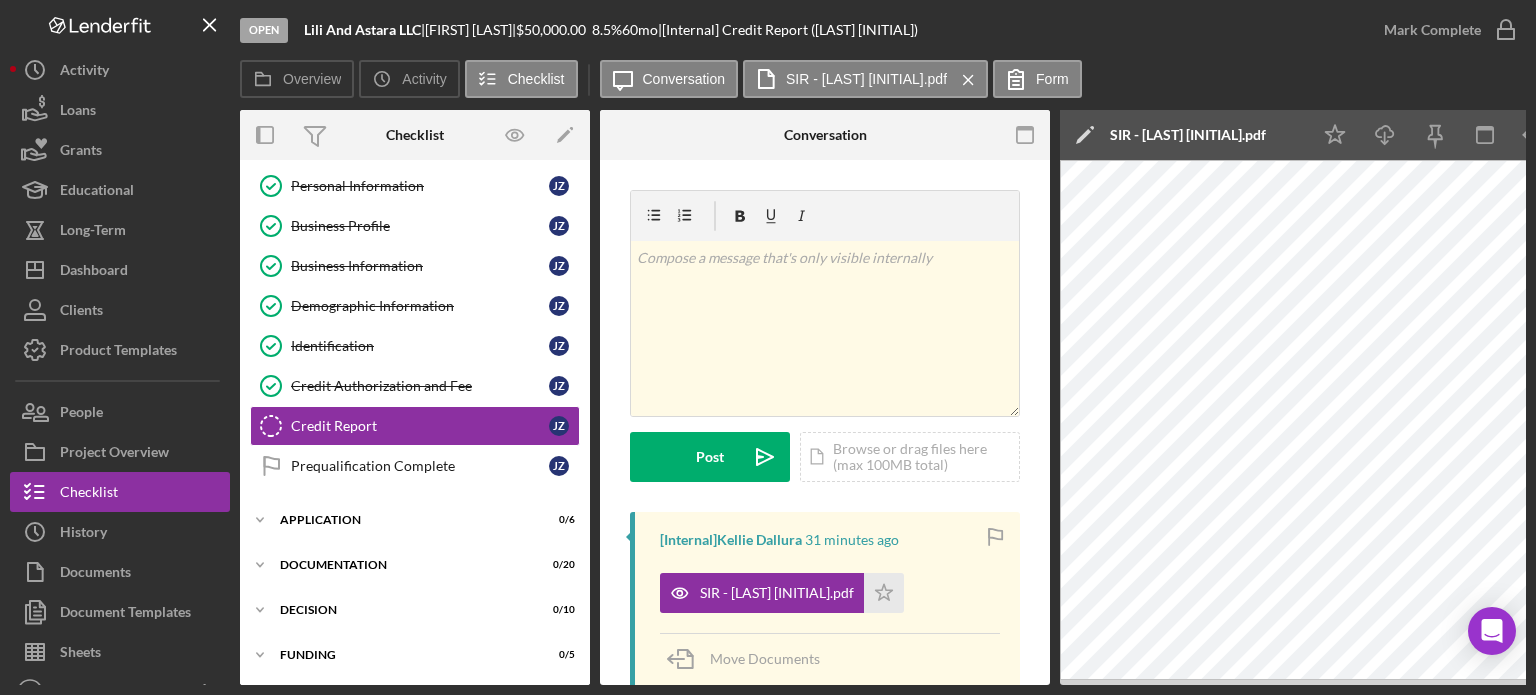 click on "Icon/Edit" 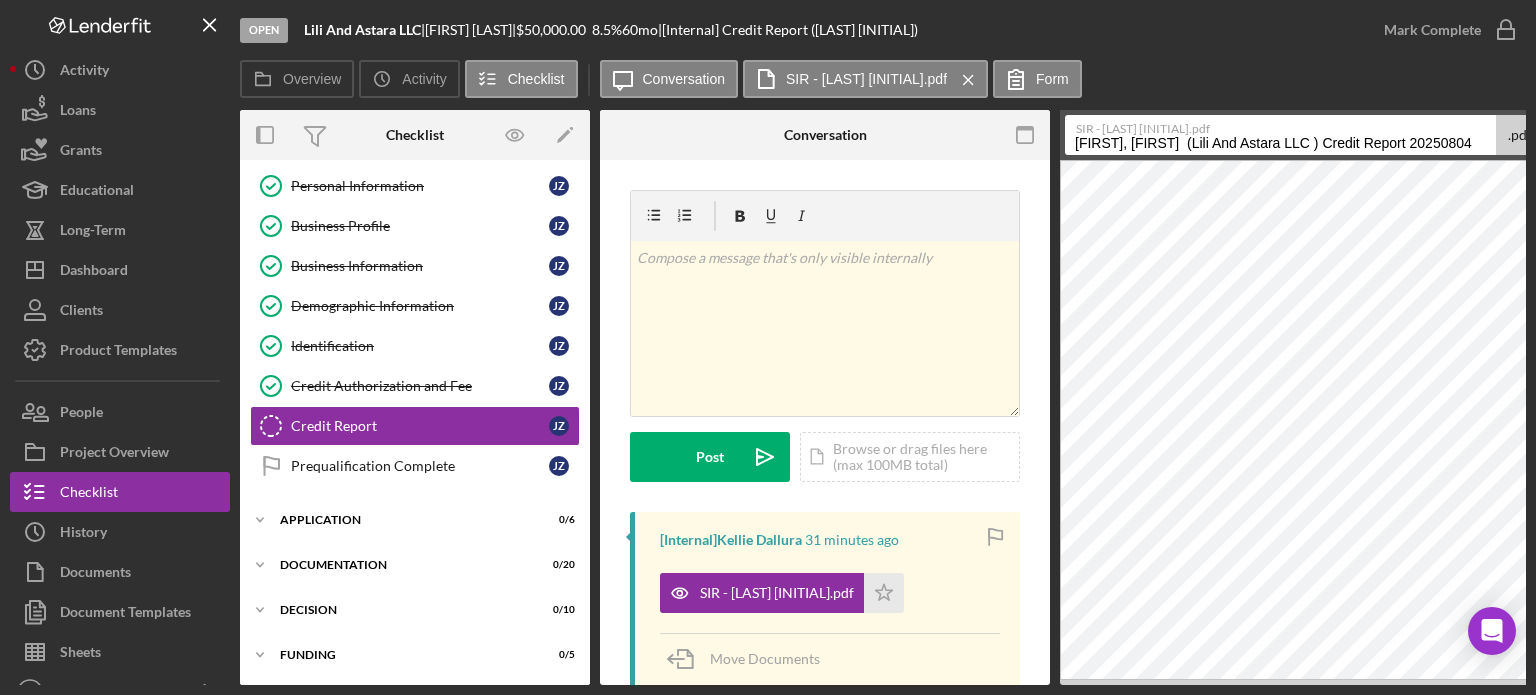 drag, startPoint x: 1471, startPoint y: 145, endPoint x: 769, endPoint y: 46, distance: 708.9464 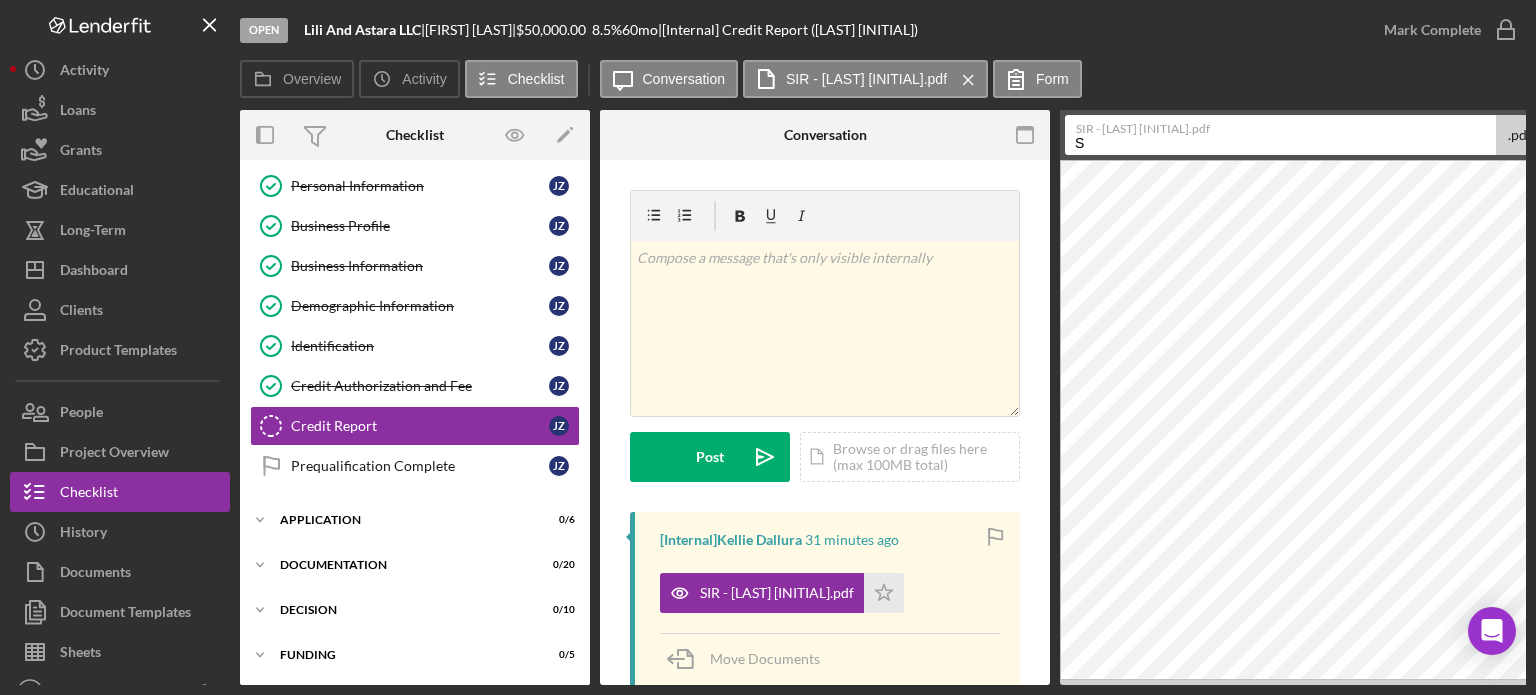 type on "SIR Report" 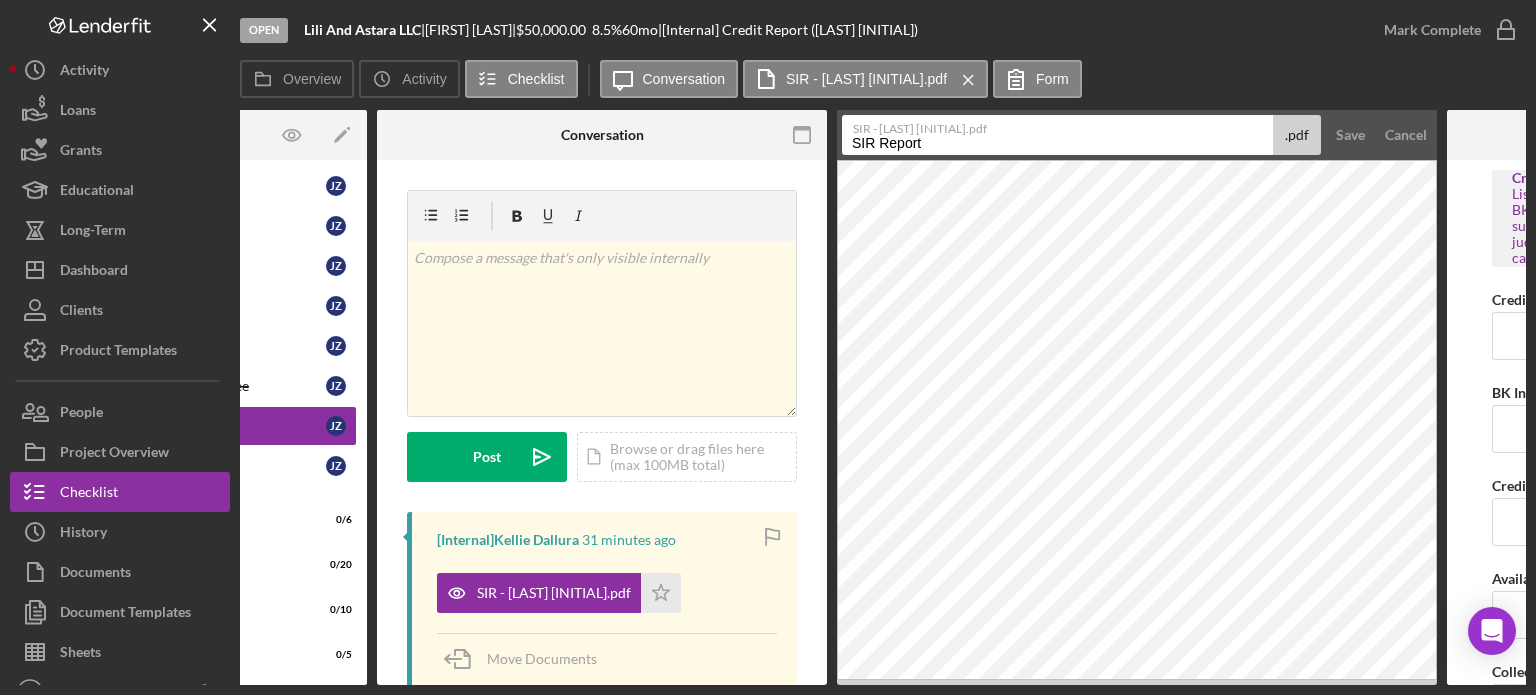 scroll, scrollTop: 0, scrollLeft: 282, axis: horizontal 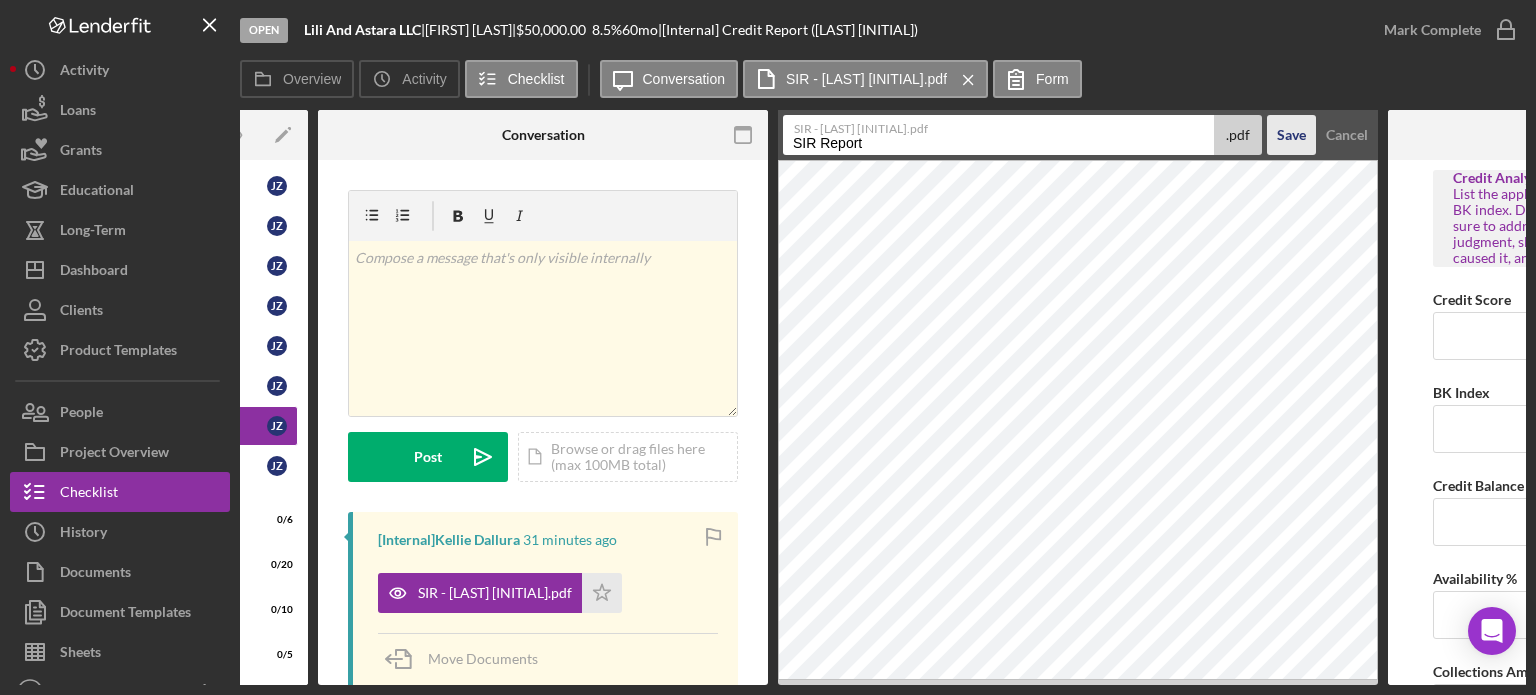 click on "Save" at bounding box center (1291, 135) 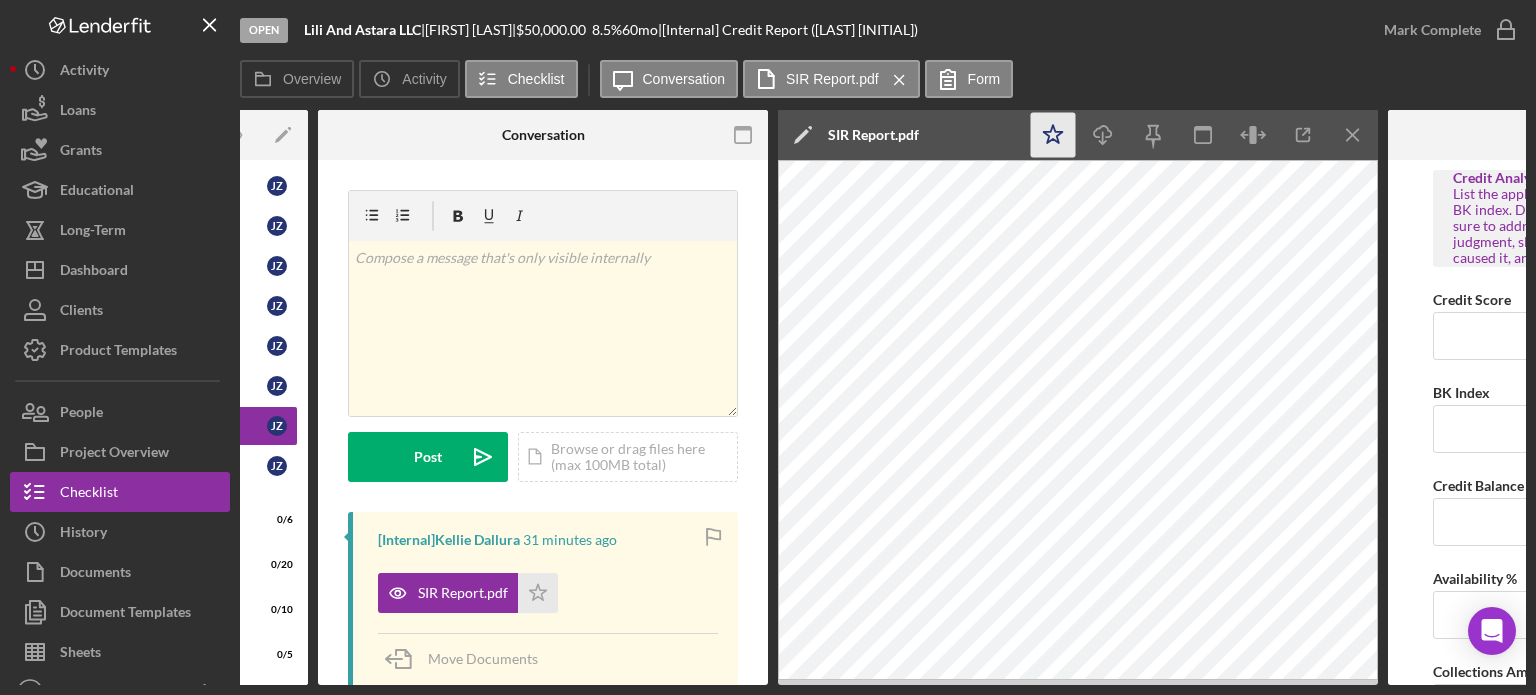 click on "Icon/Star" 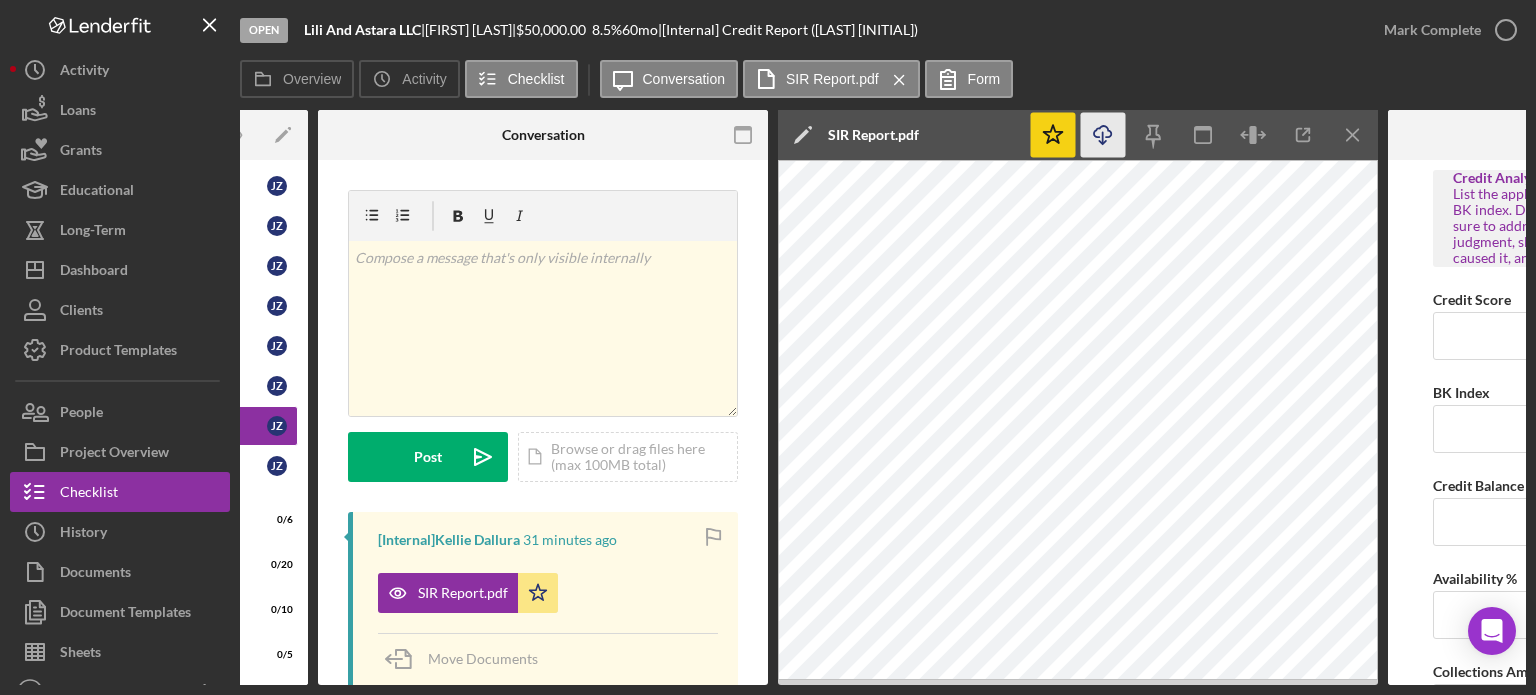 click on "Icon/Download" 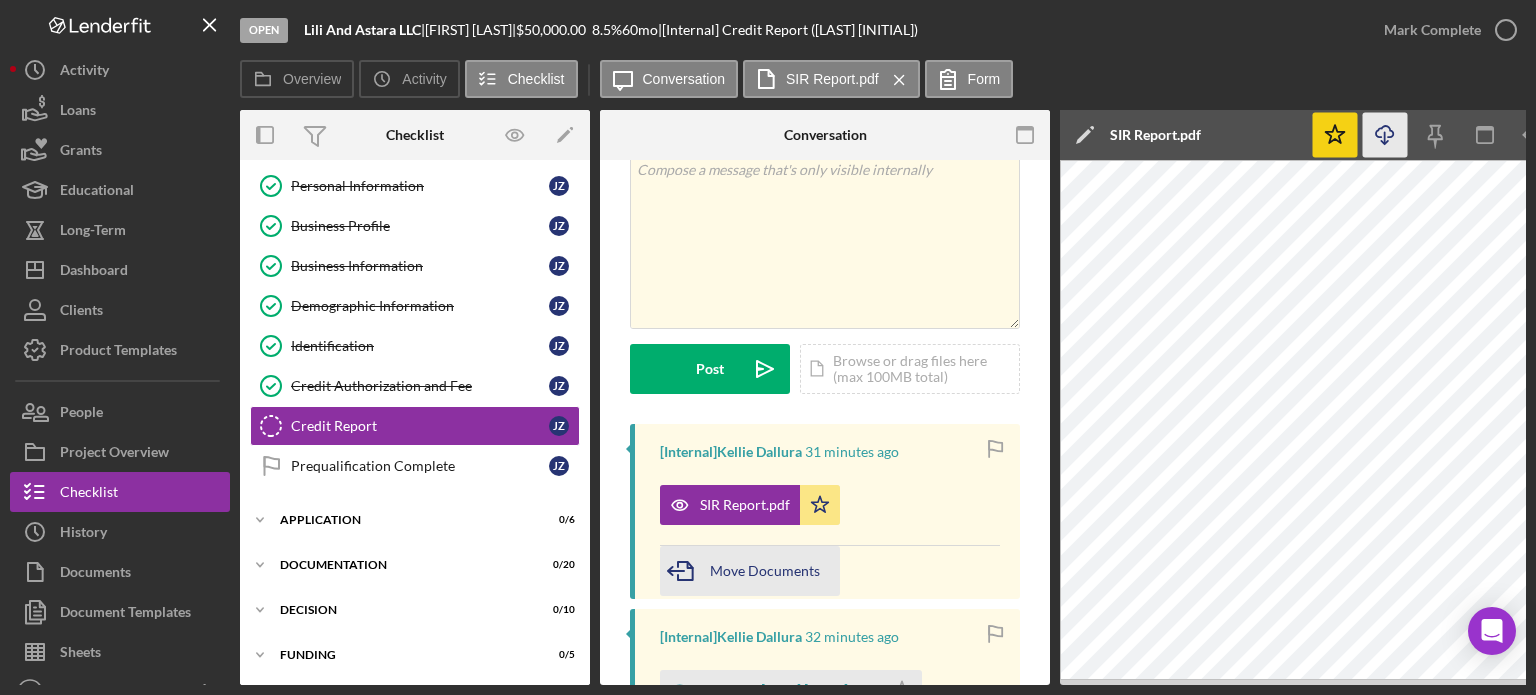 scroll, scrollTop: 200, scrollLeft: 0, axis: vertical 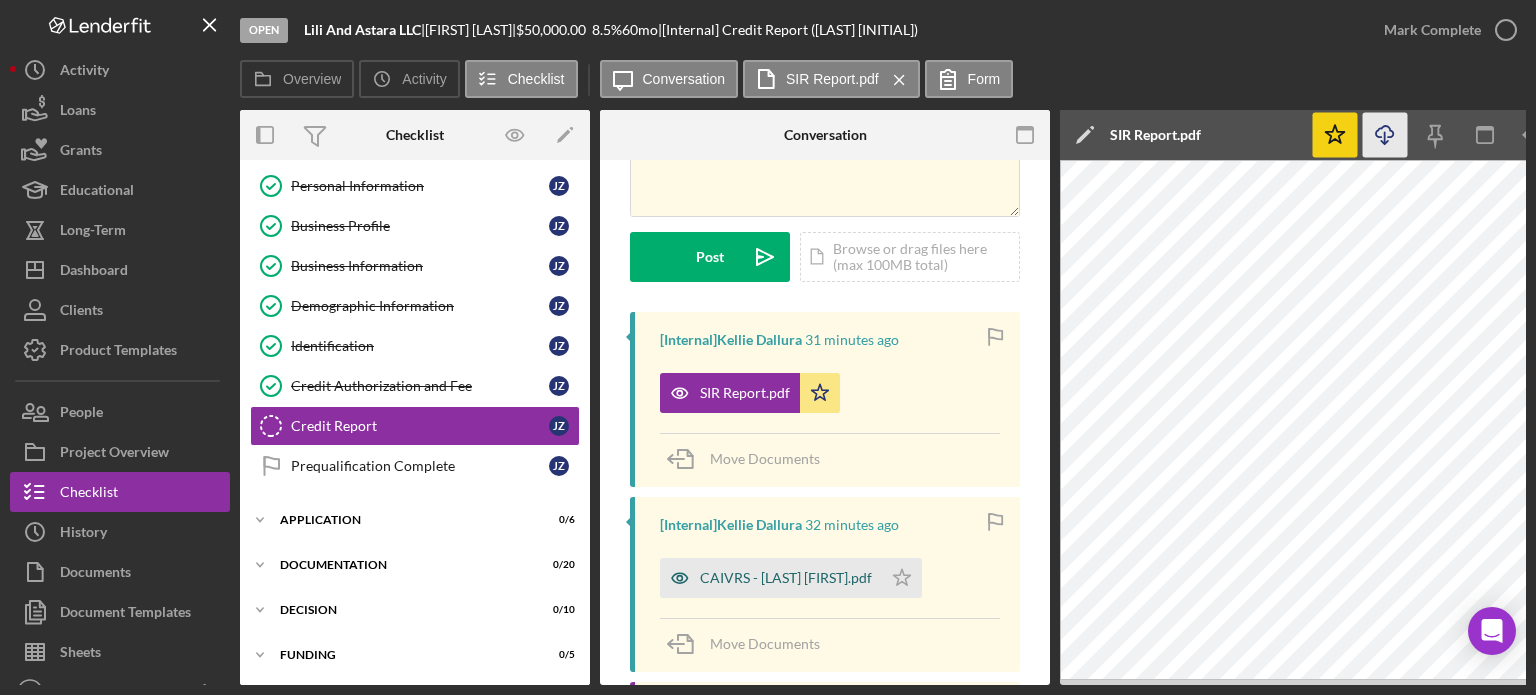 click on "CAIVRS - [LAST] [FIRST].pdf" at bounding box center [786, 578] 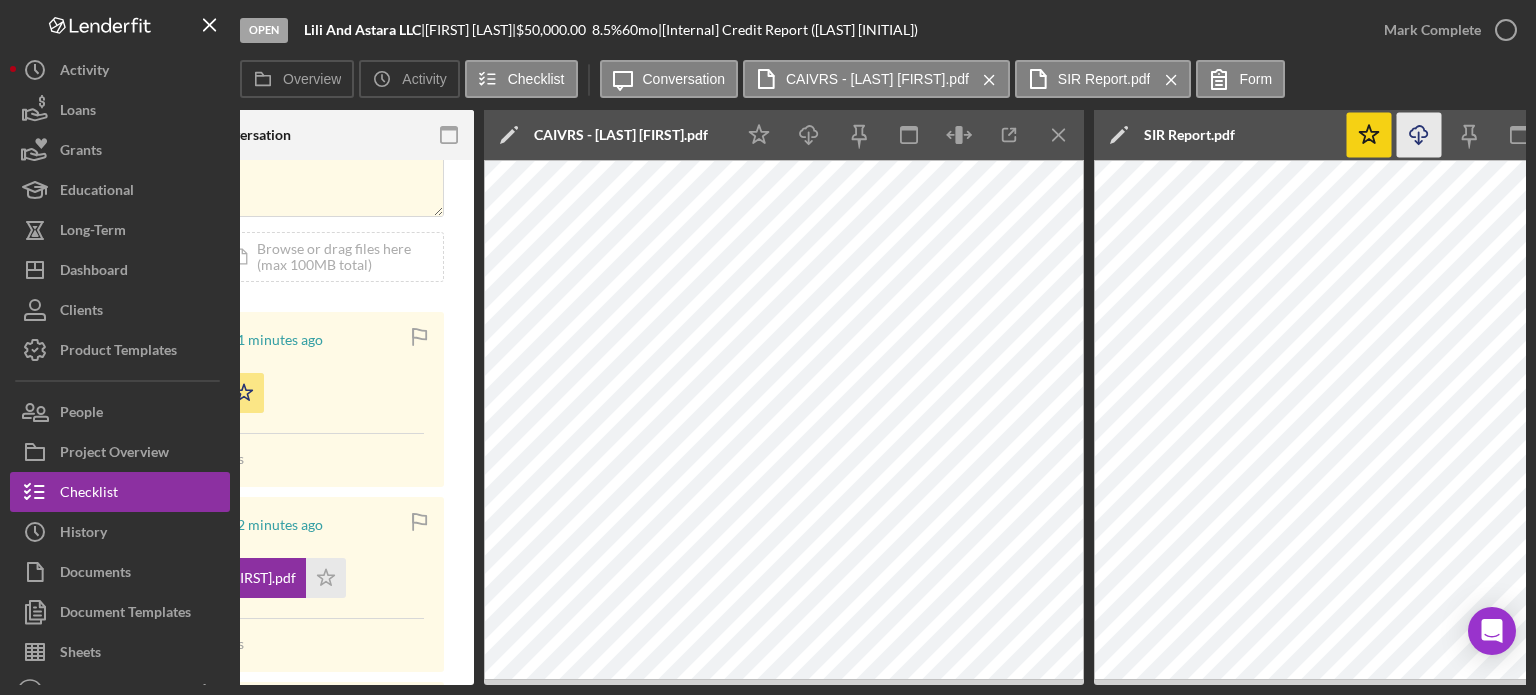 scroll, scrollTop: 0, scrollLeft: 539, axis: horizontal 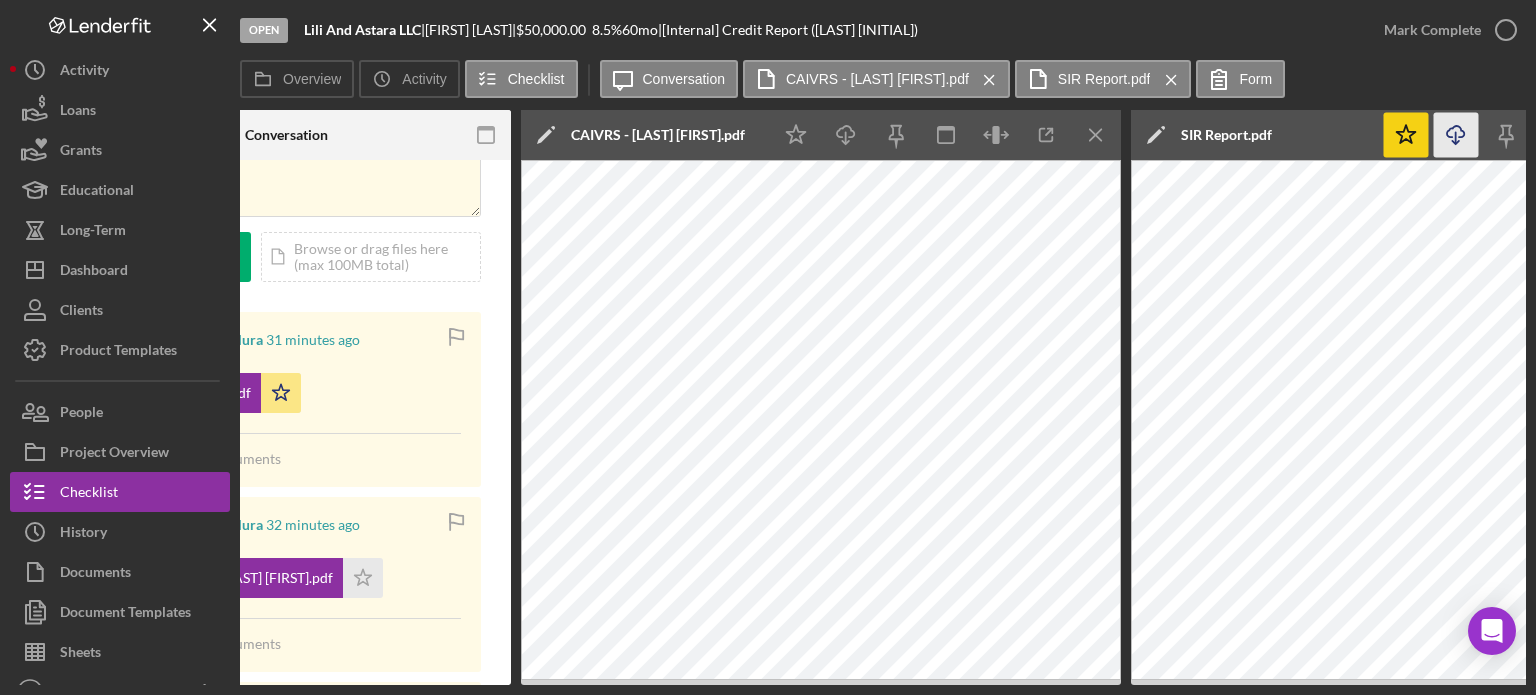 click on "Icon/Edit" 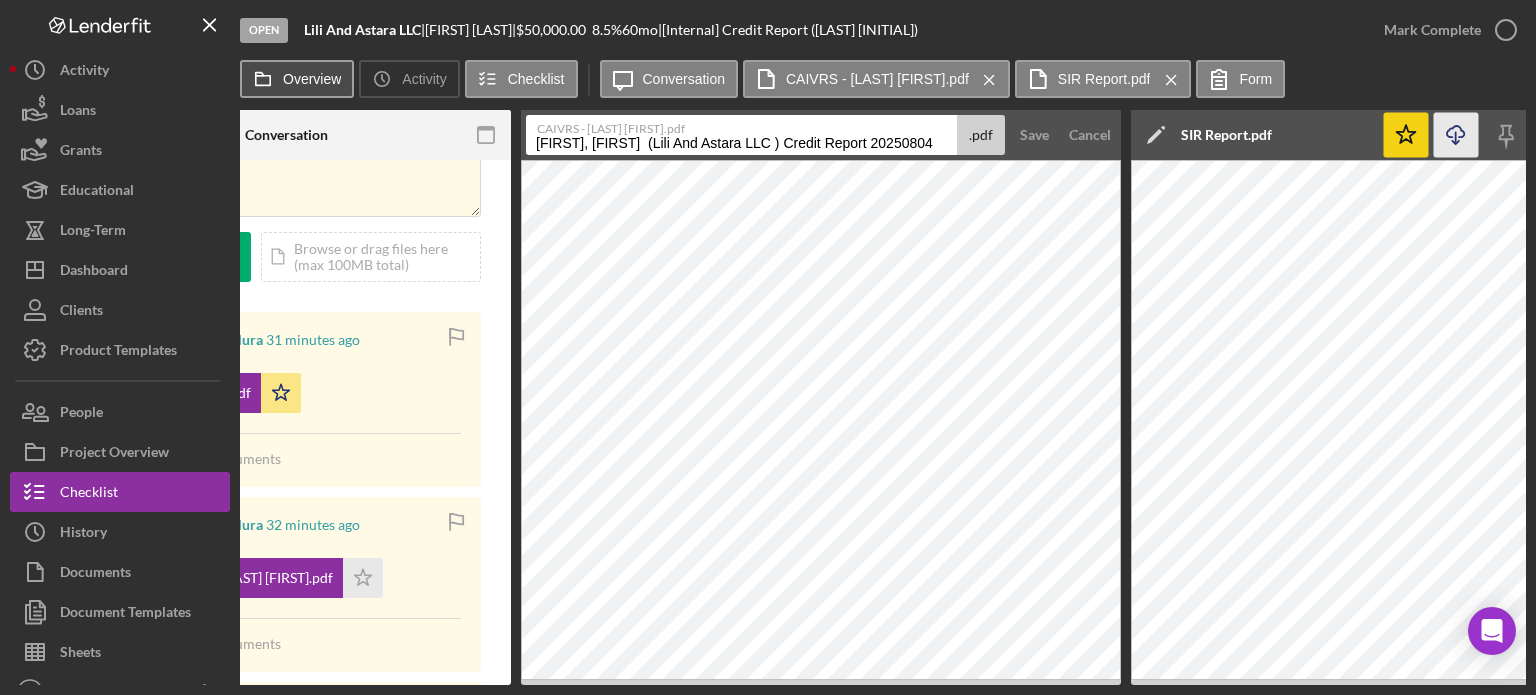drag, startPoint x: 928, startPoint y: 140, endPoint x: 342, endPoint y: 88, distance: 588.3027 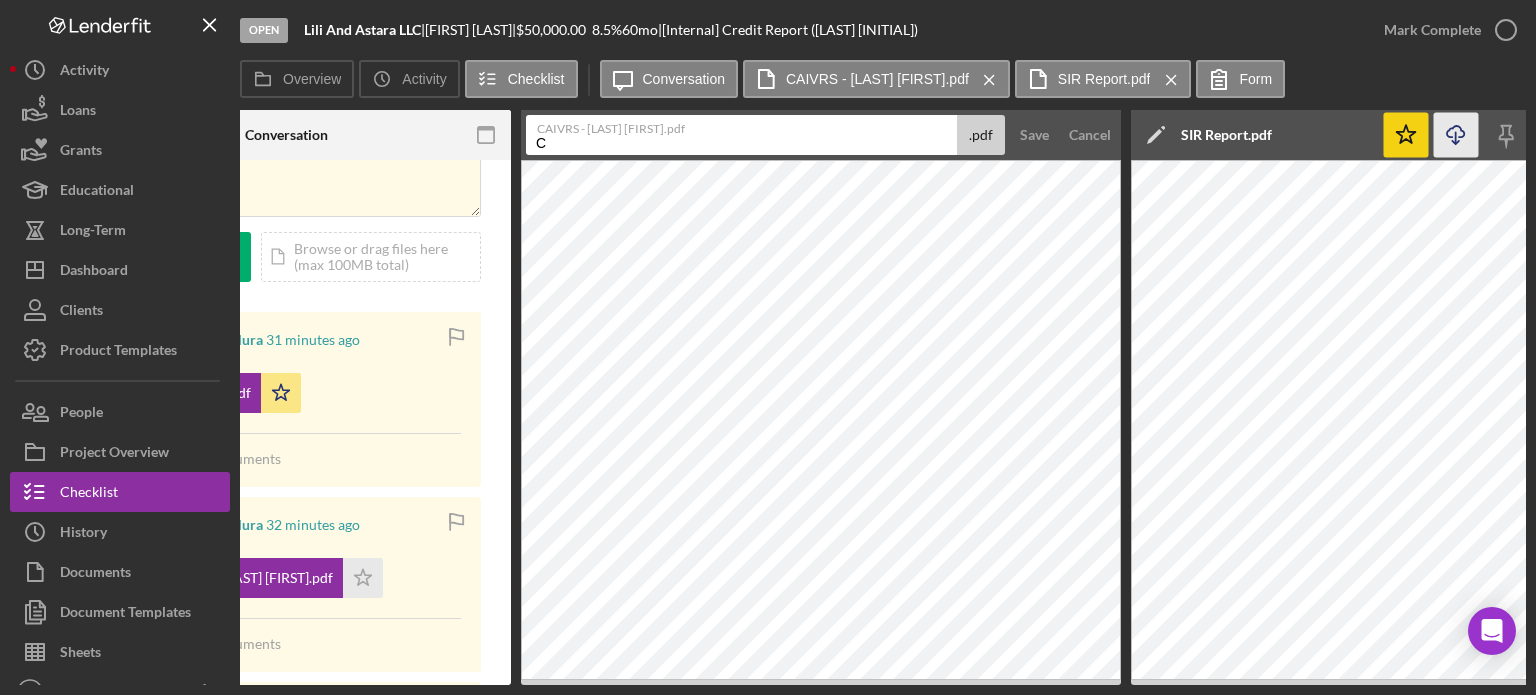 type on "CAIVRS" 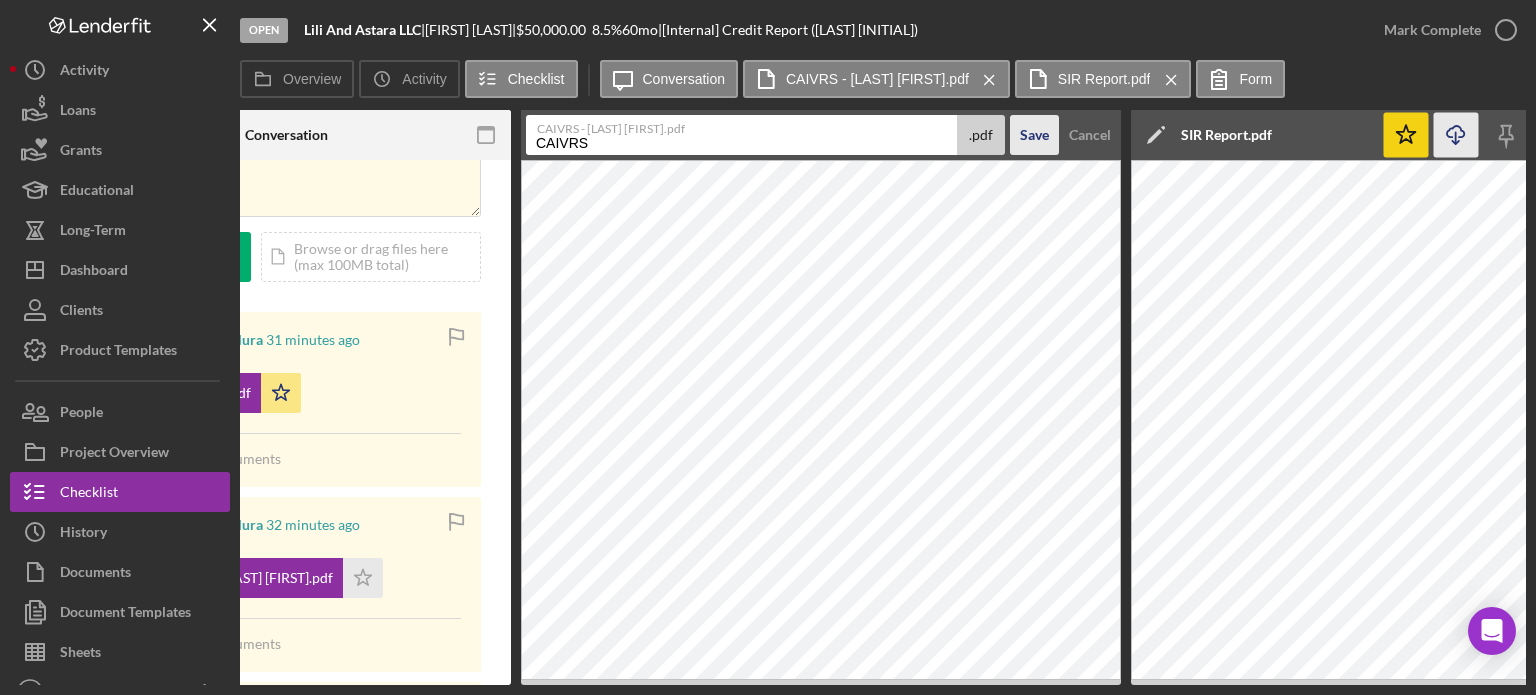 click on "Save" at bounding box center (1034, 135) 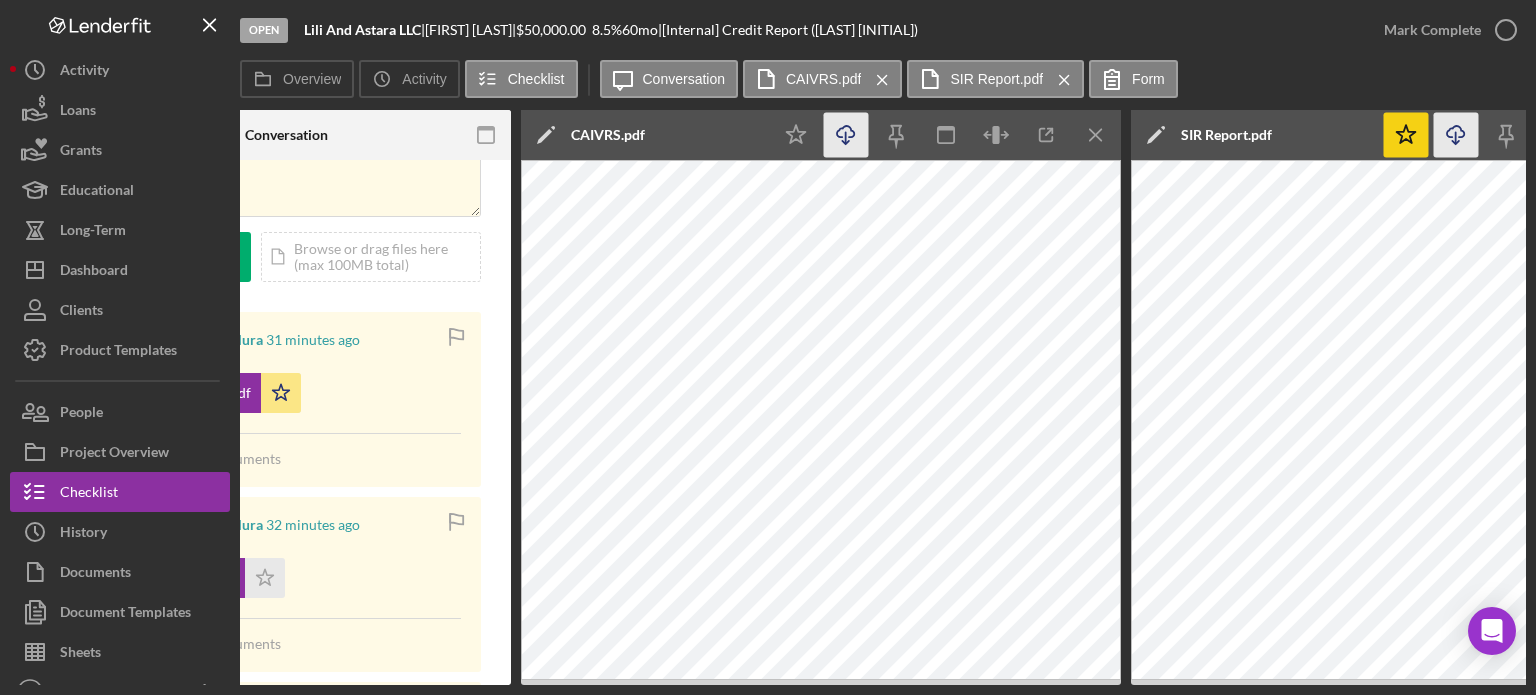 drag, startPoint x: 792, startPoint y: 135, endPoint x: 851, endPoint y: 139, distance: 59.135437 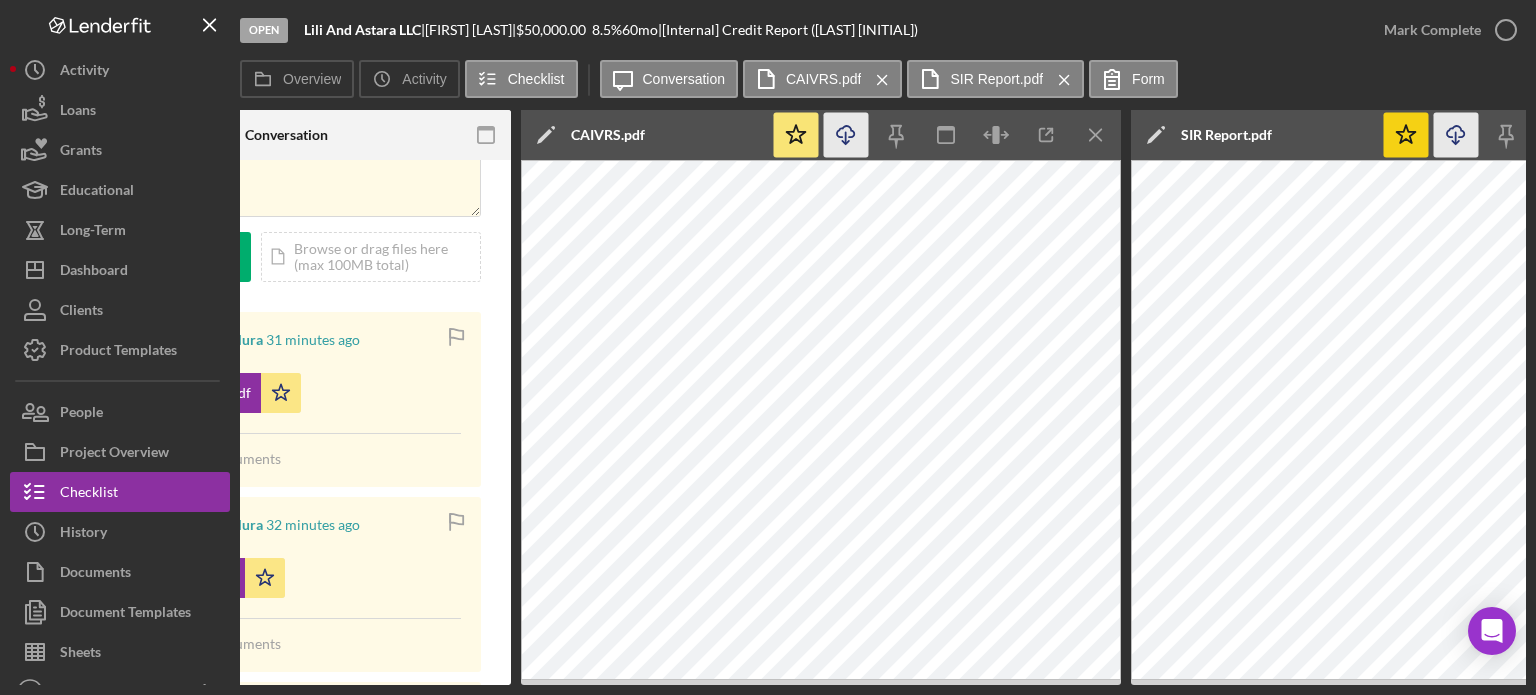 click on "Icon/Download" 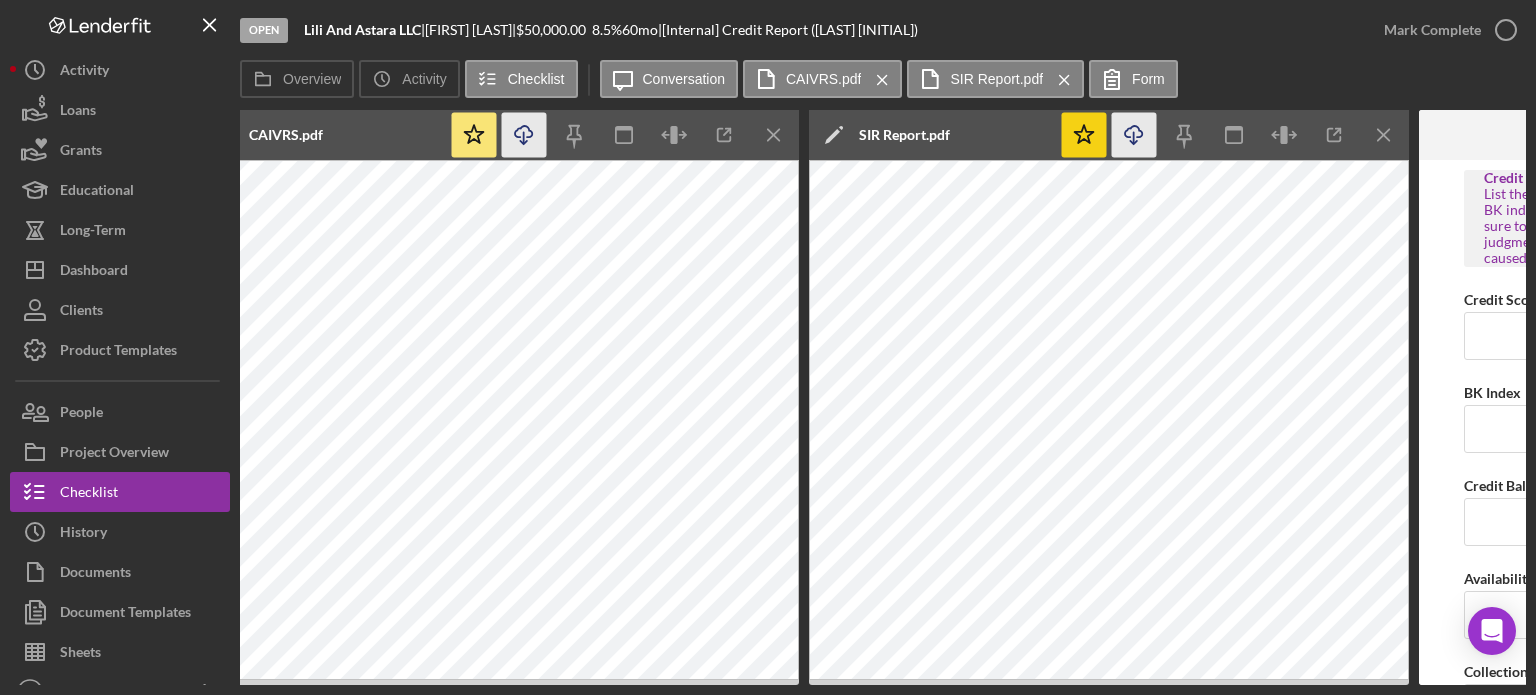 scroll, scrollTop: 0, scrollLeft: 949, axis: horizontal 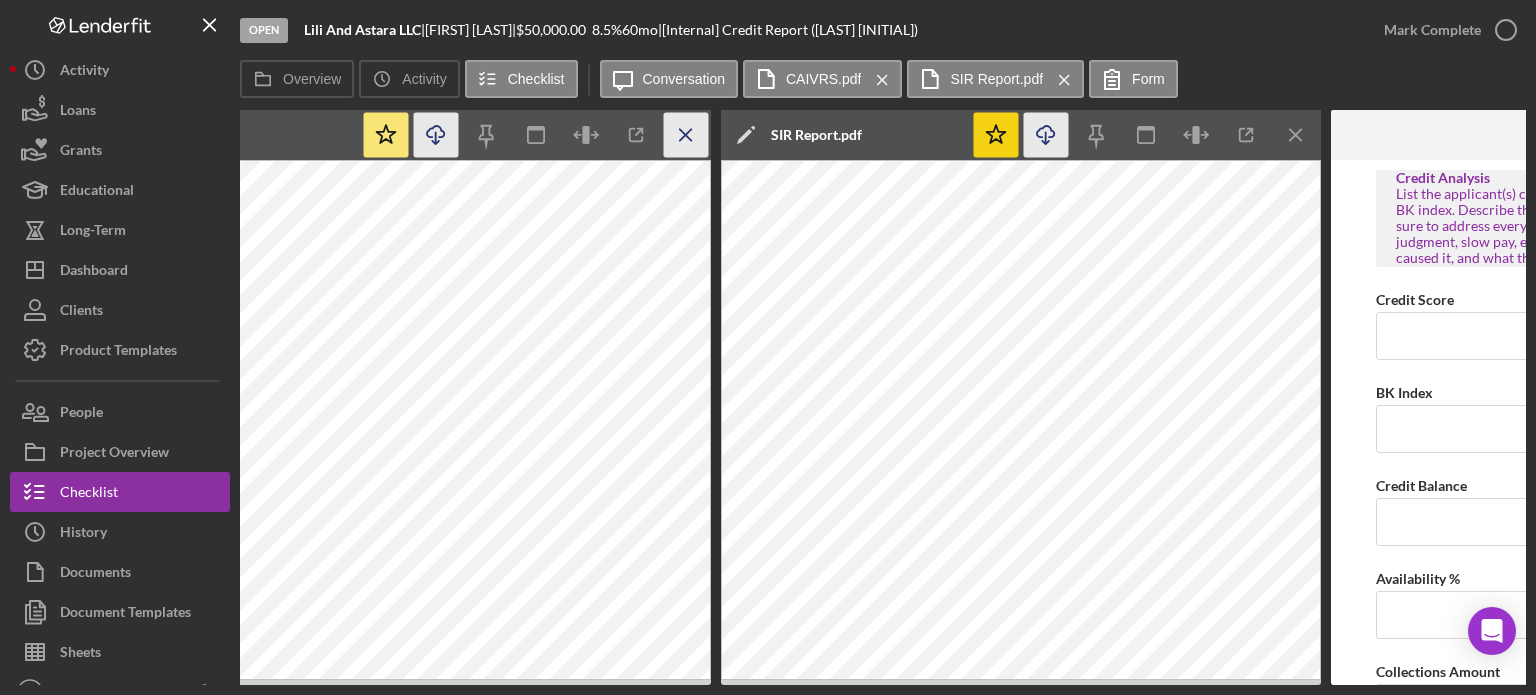 click on "Icon/Menu Close" 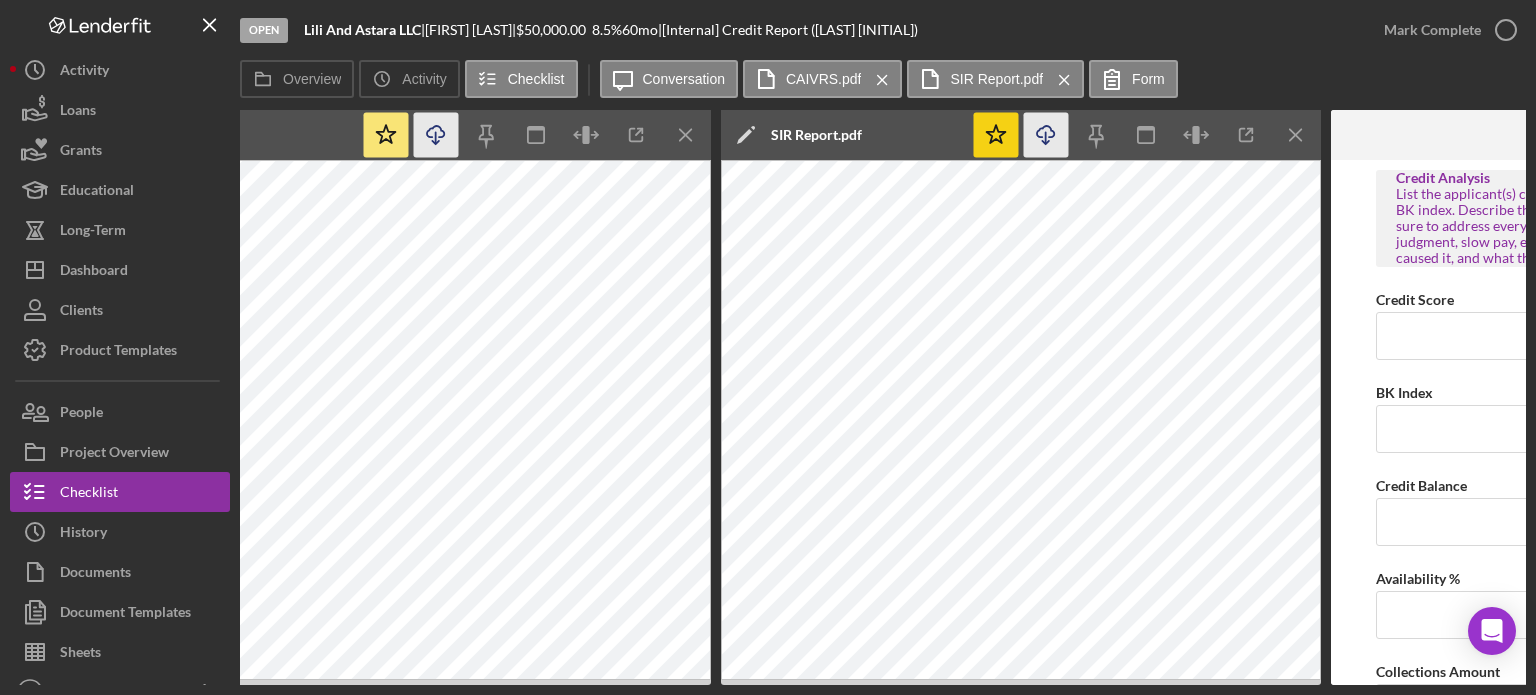 scroll, scrollTop: 0, scrollLeft: 593, axis: horizontal 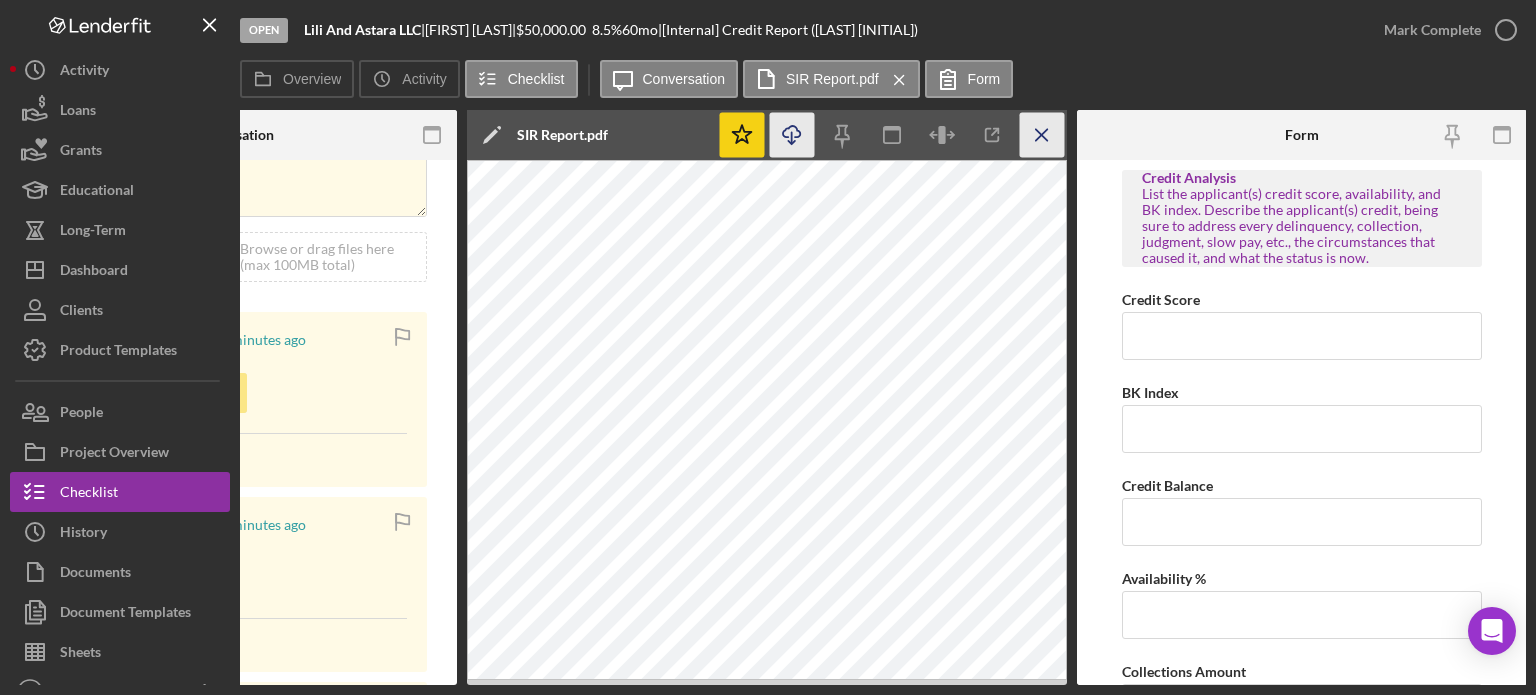 click on "Icon/Menu Close" 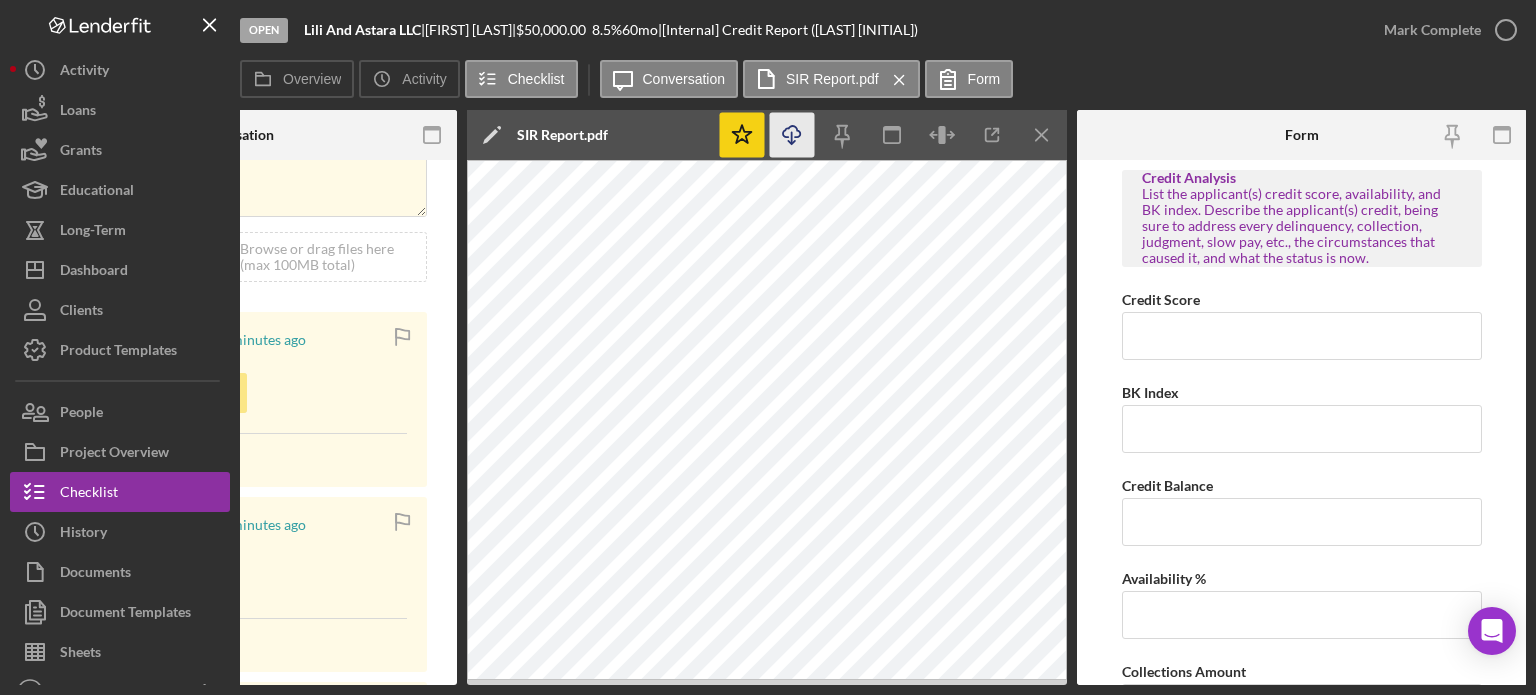 scroll, scrollTop: 0, scrollLeft: 0, axis: both 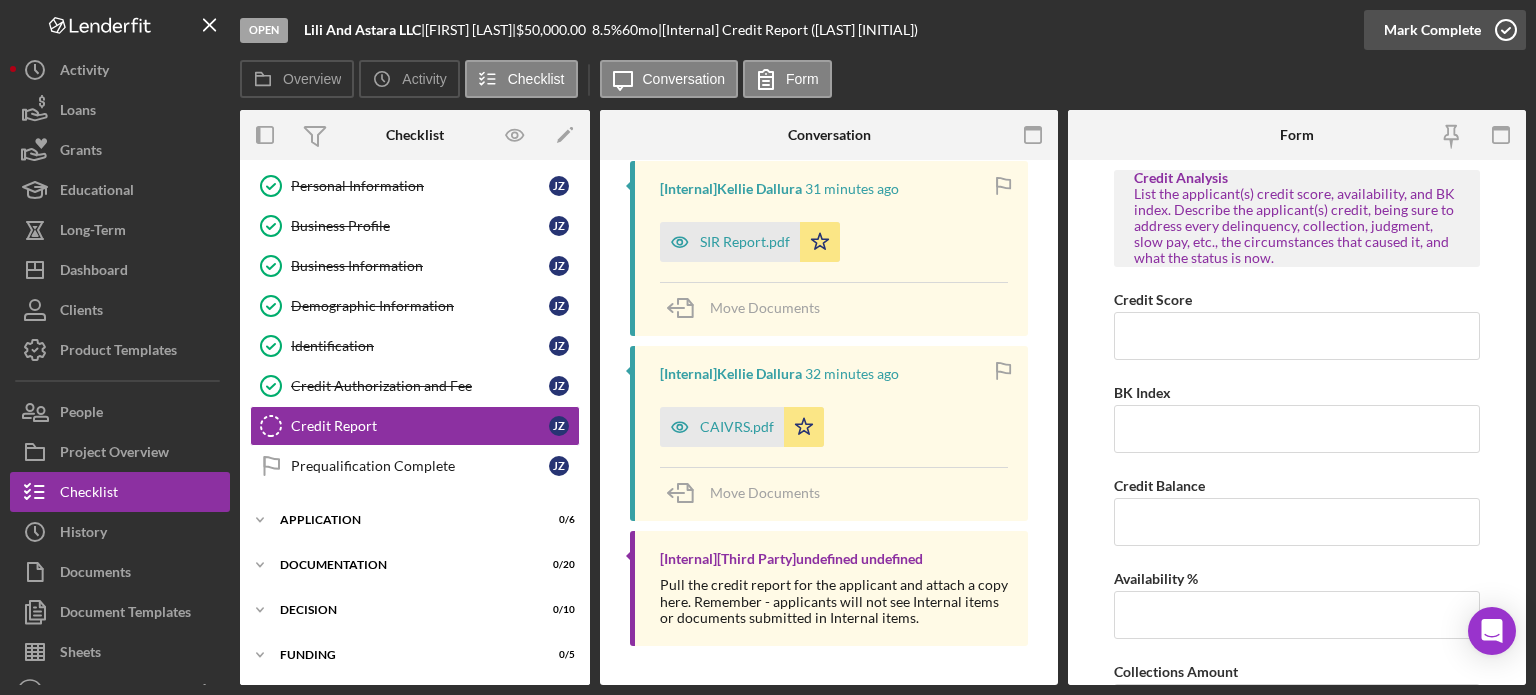 click 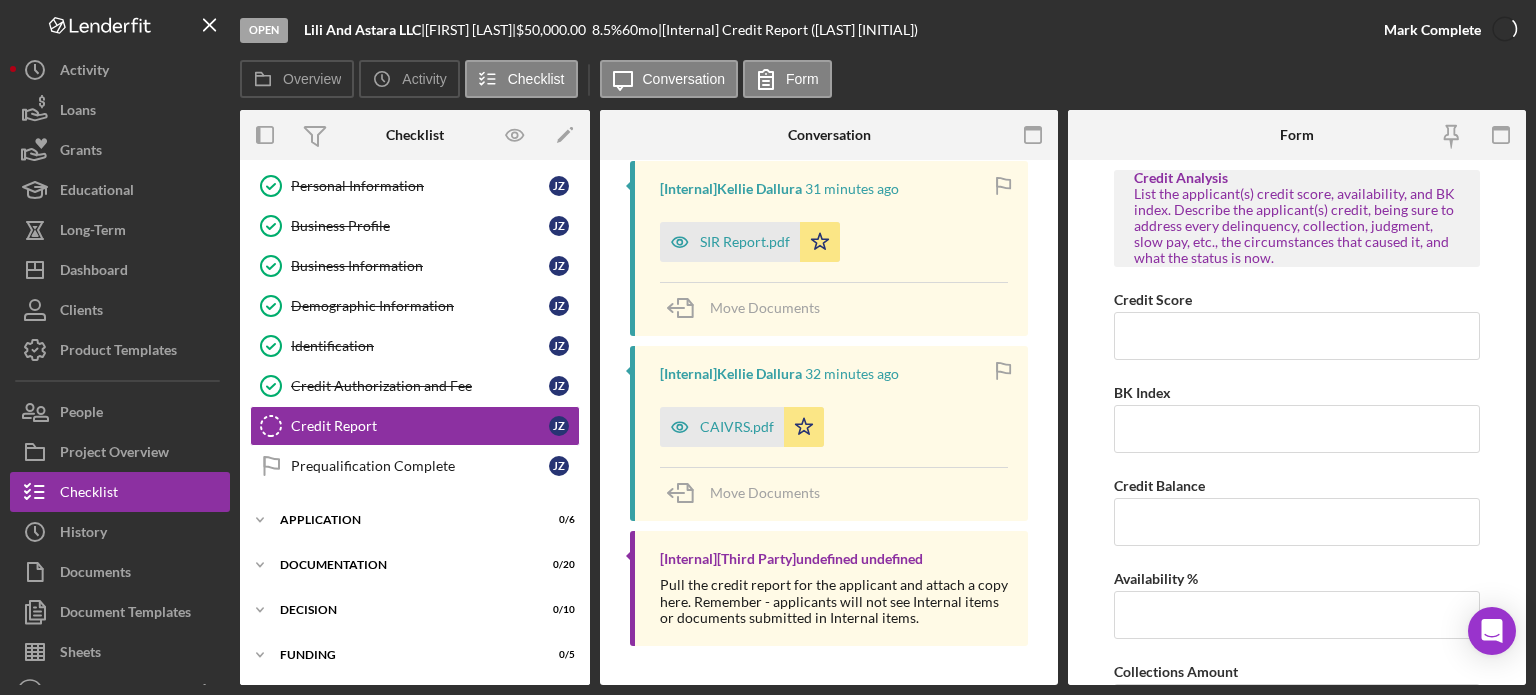scroll, scrollTop: 648, scrollLeft: 0, axis: vertical 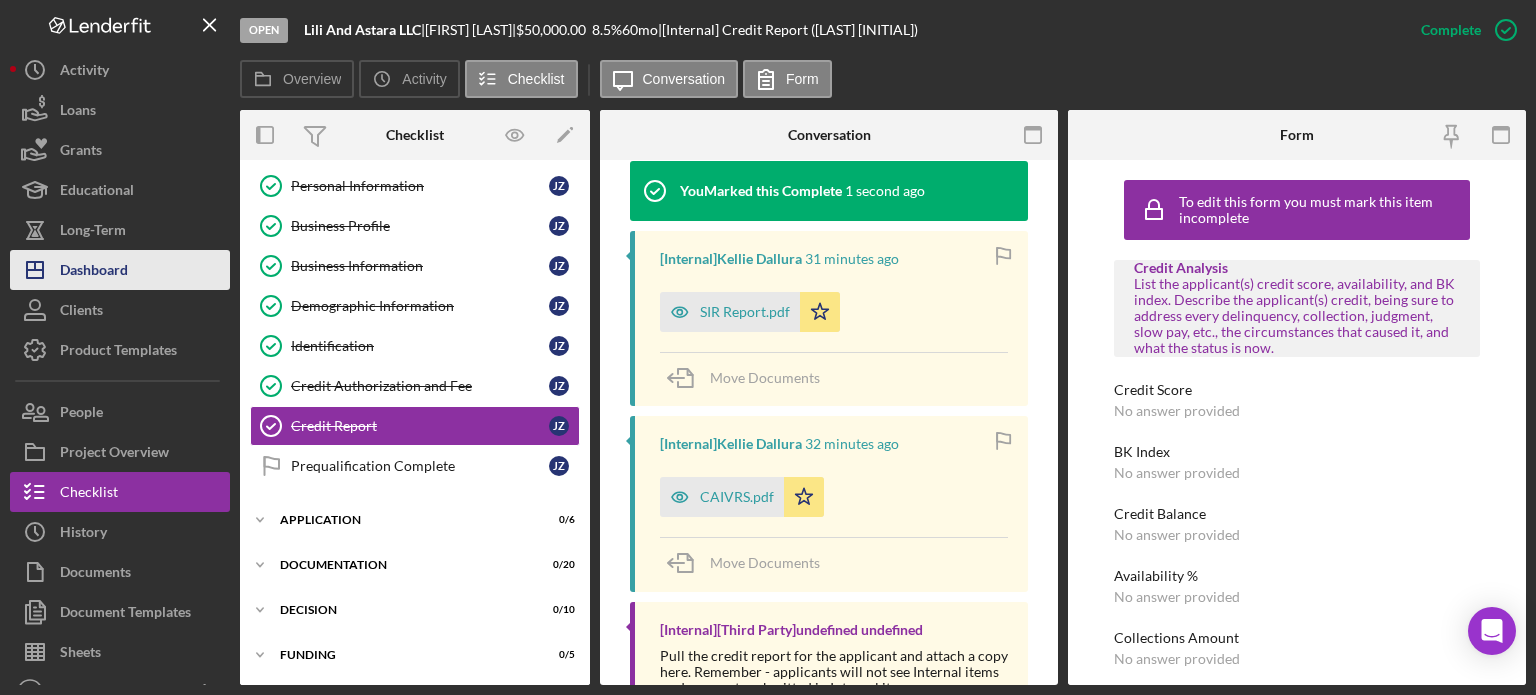 click on "Dashboard" at bounding box center [94, 272] 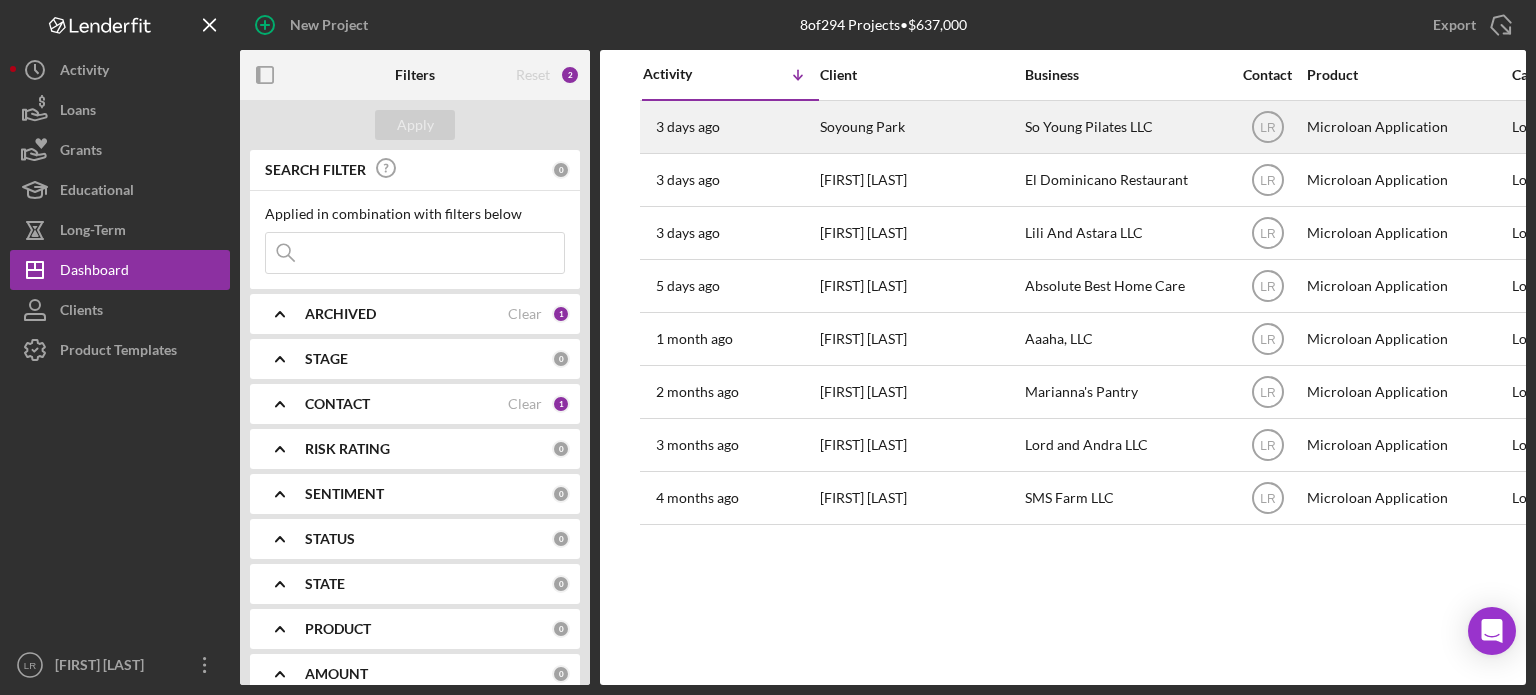 click on "Soyoung Park" at bounding box center (920, 127) 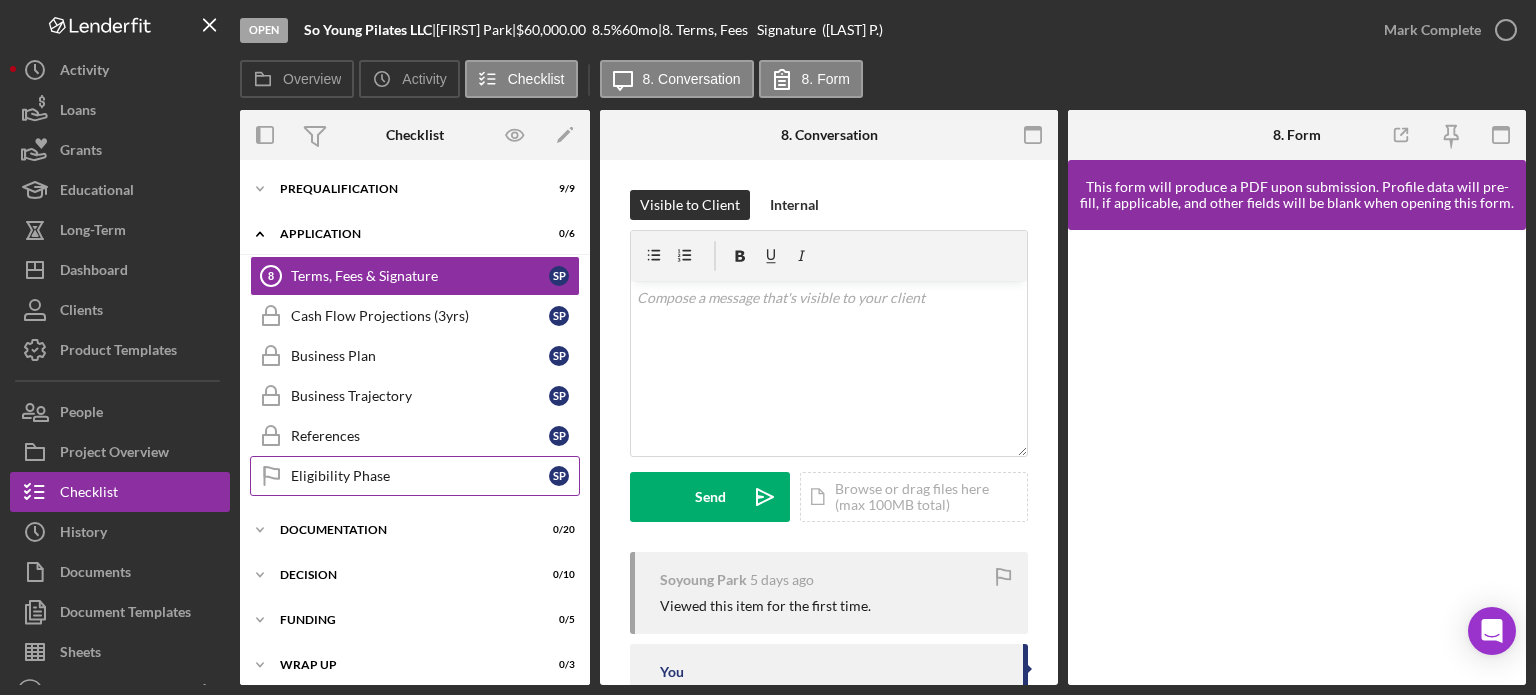 click on "Eligibility Phase" at bounding box center (420, 476) 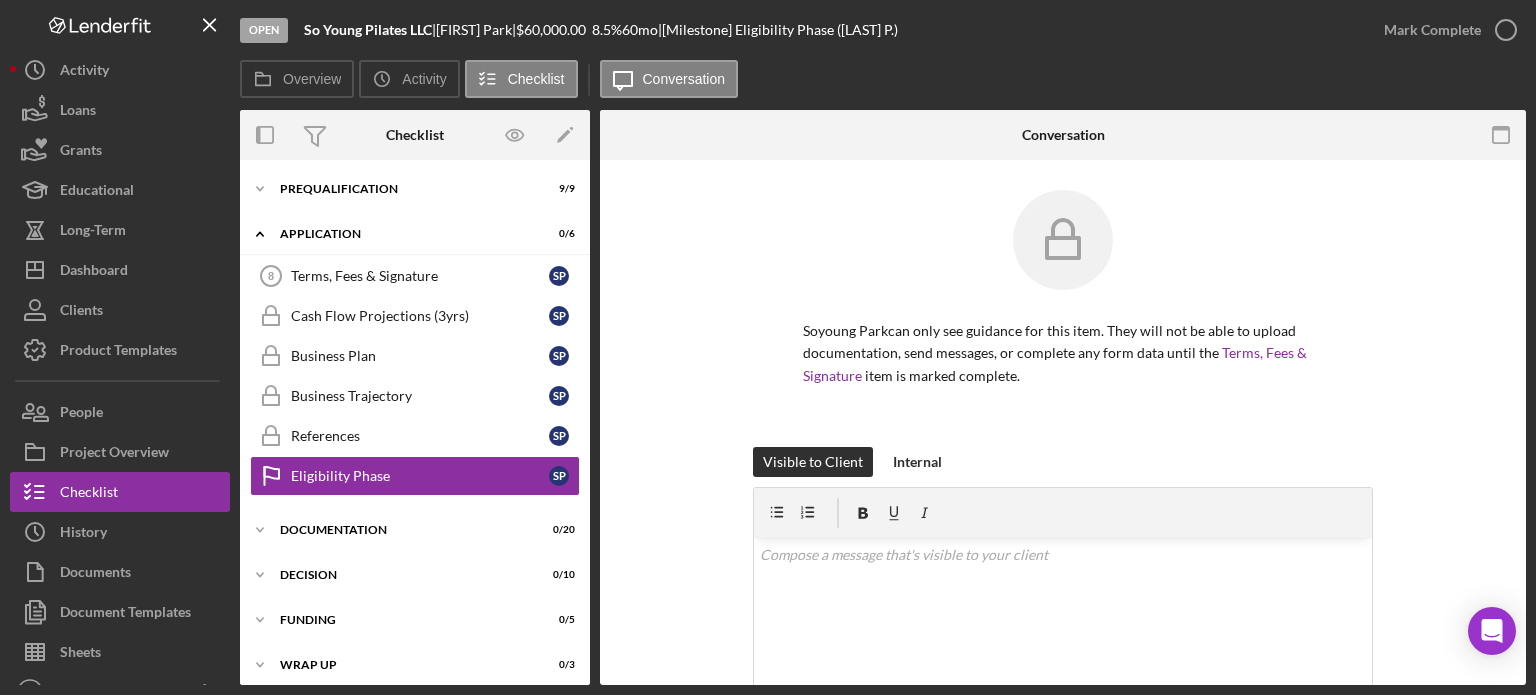 scroll, scrollTop: 374, scrollLeft: 0, axis: vertical 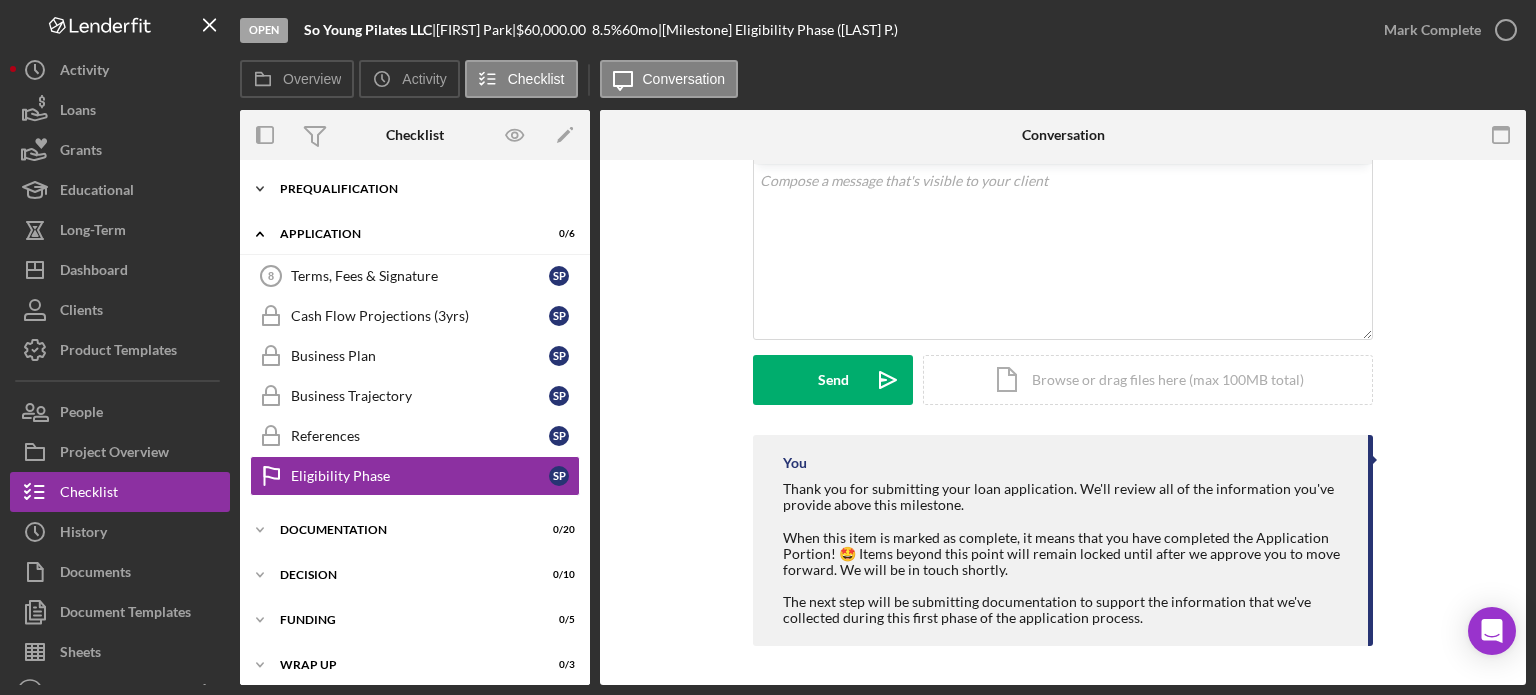 click on "Icon/Expander Prequalification 9 / 9" at bounding box center [415, 189] 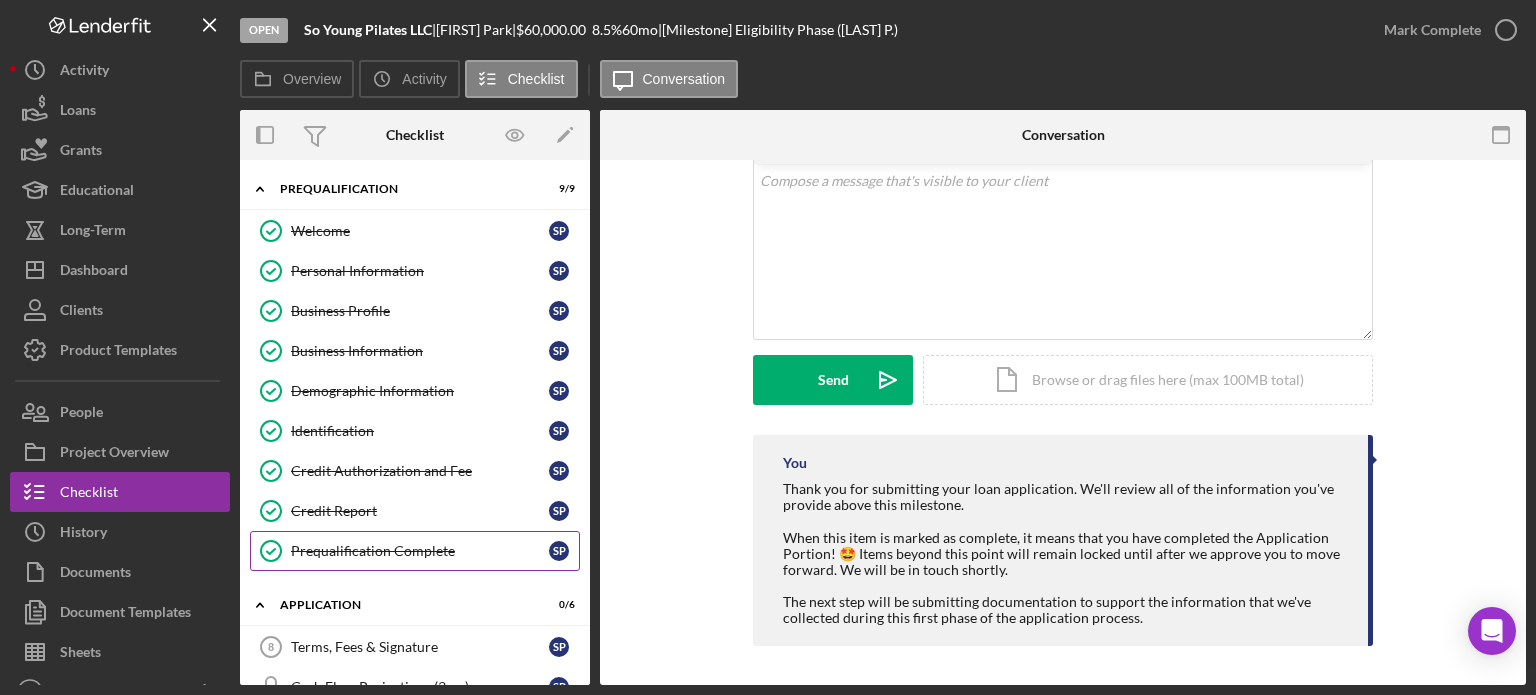 click on "Prequalification Complete" at bounding box center (420, 551) 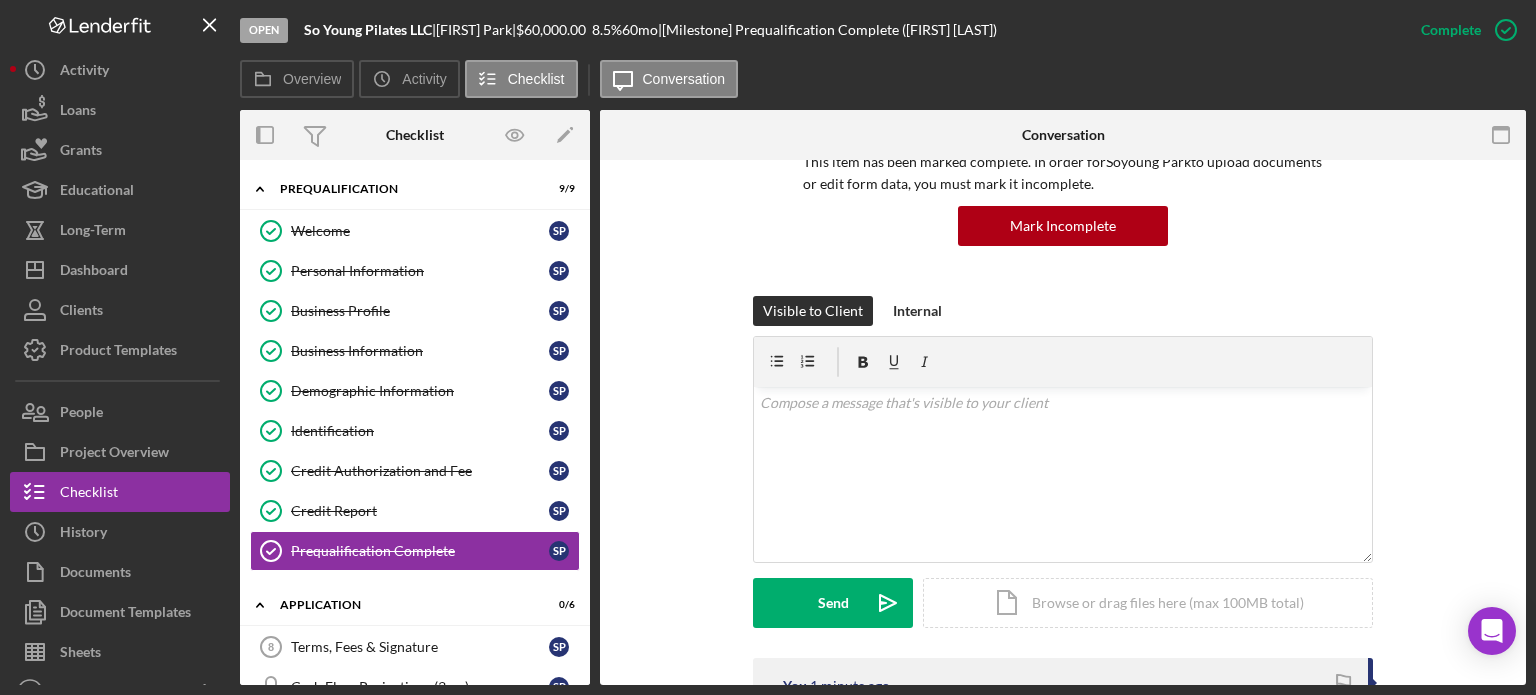 scroll, scrollTop: 400, scrollLeft: 0, axis: vertical 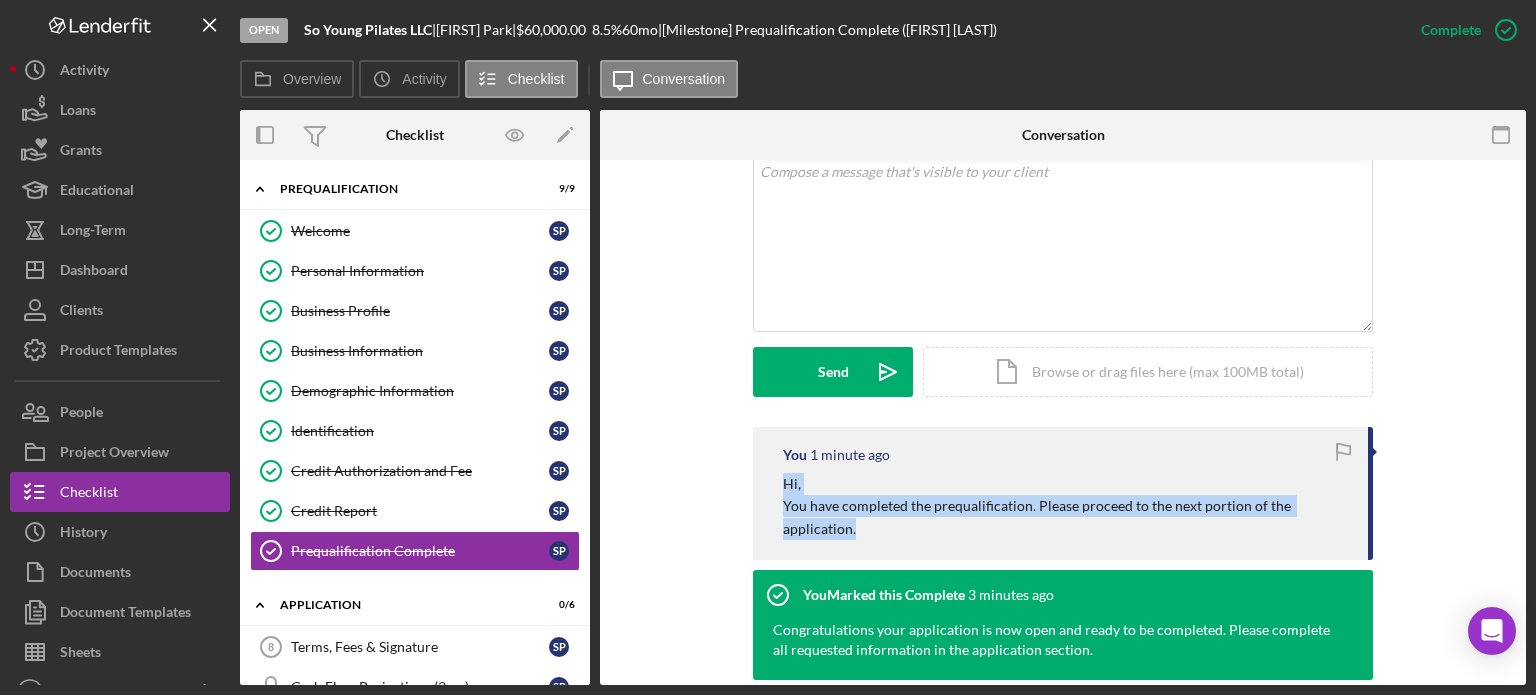 drag, startPoint x: 816, startPoint y: 527, endPoint x: 746, endPoint y: 475, distance: 87.20092 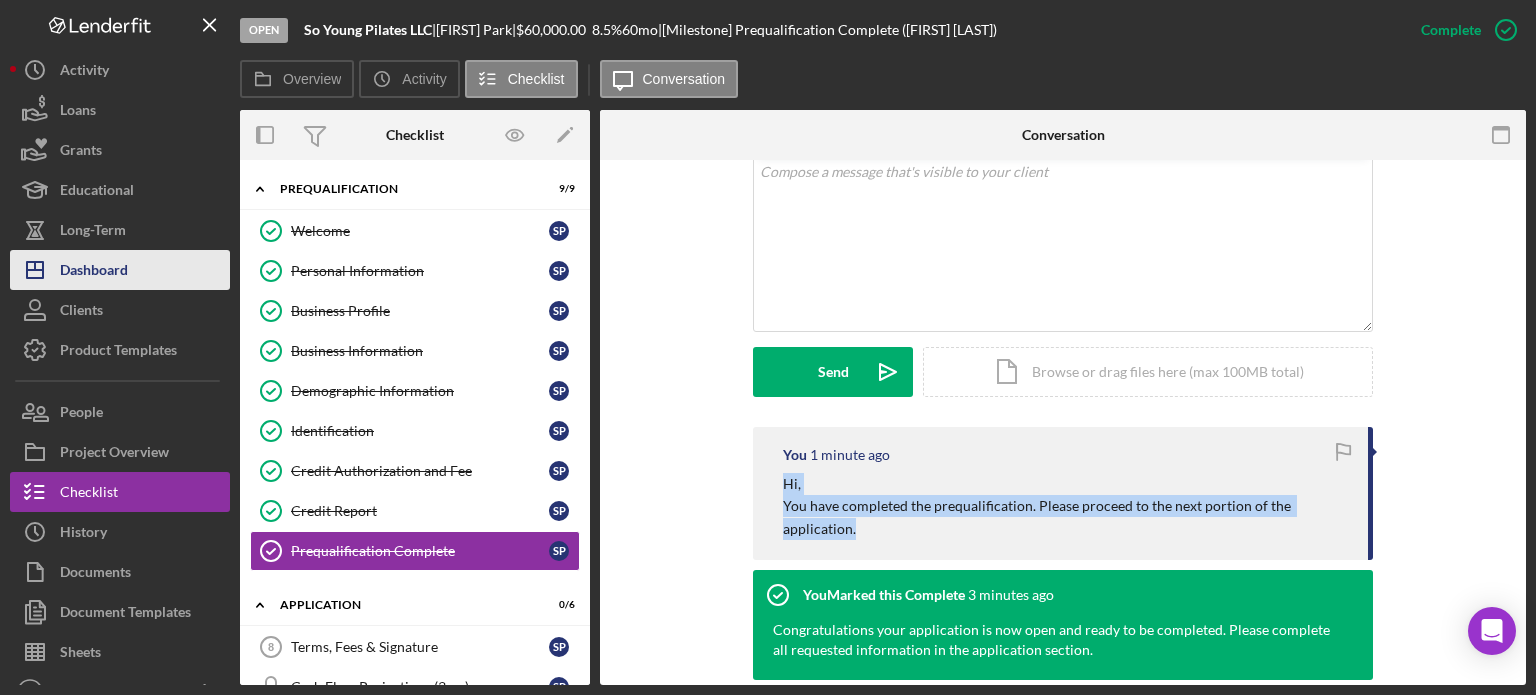 drag, startPoint x: 124, startPoint y: 275, endPoint x: 184, endPoint y: 276, distance: 60.00833 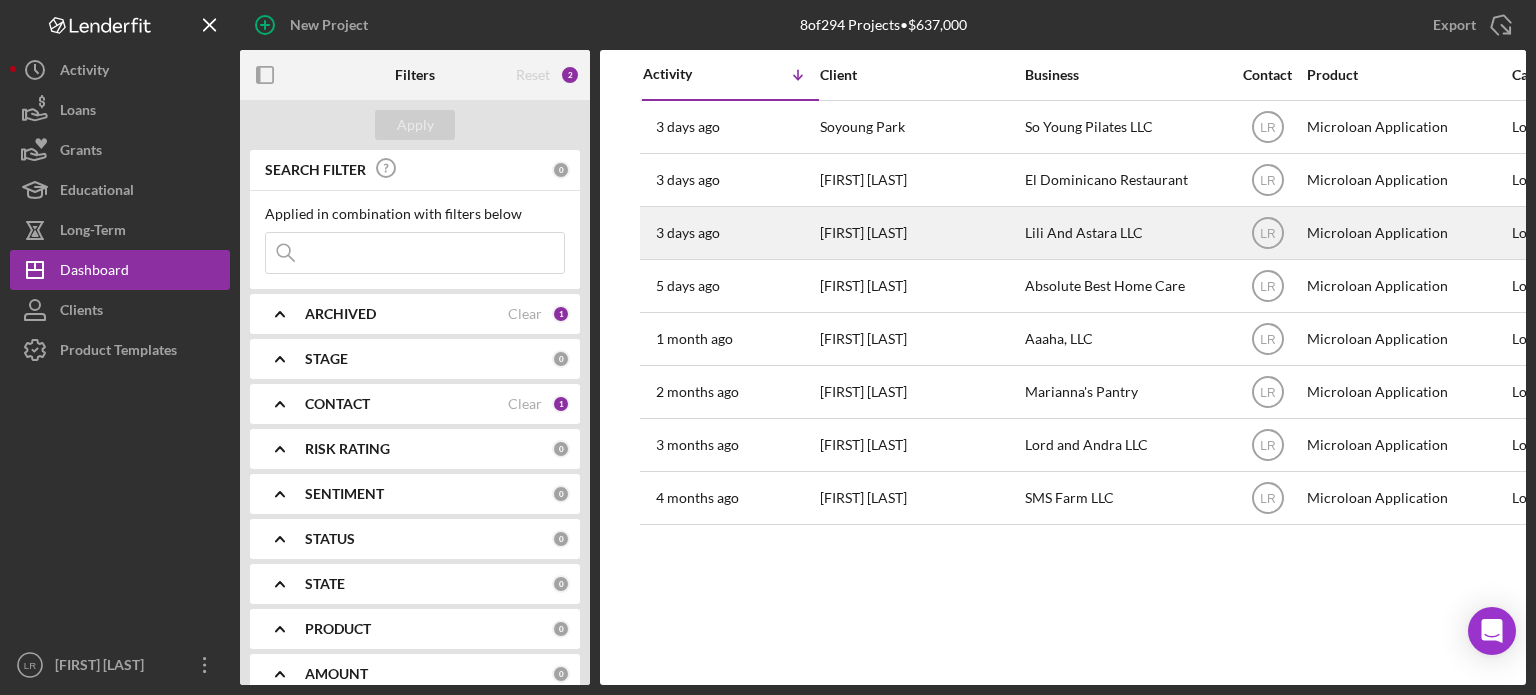 click on "[FIRST]  [LAST]" at bounding box center [920, 233] 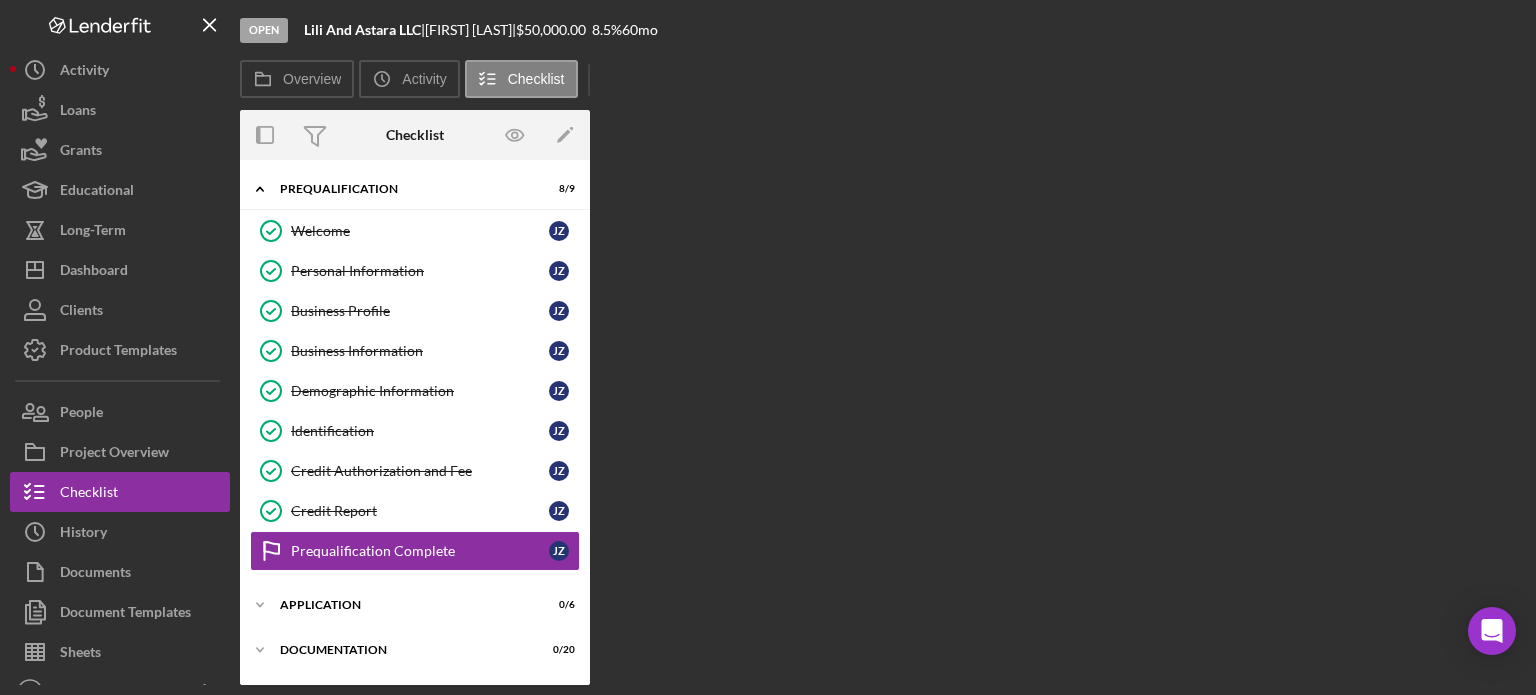 scroll, scrollTop: 124, scrollLeft: 0, axis: vertical 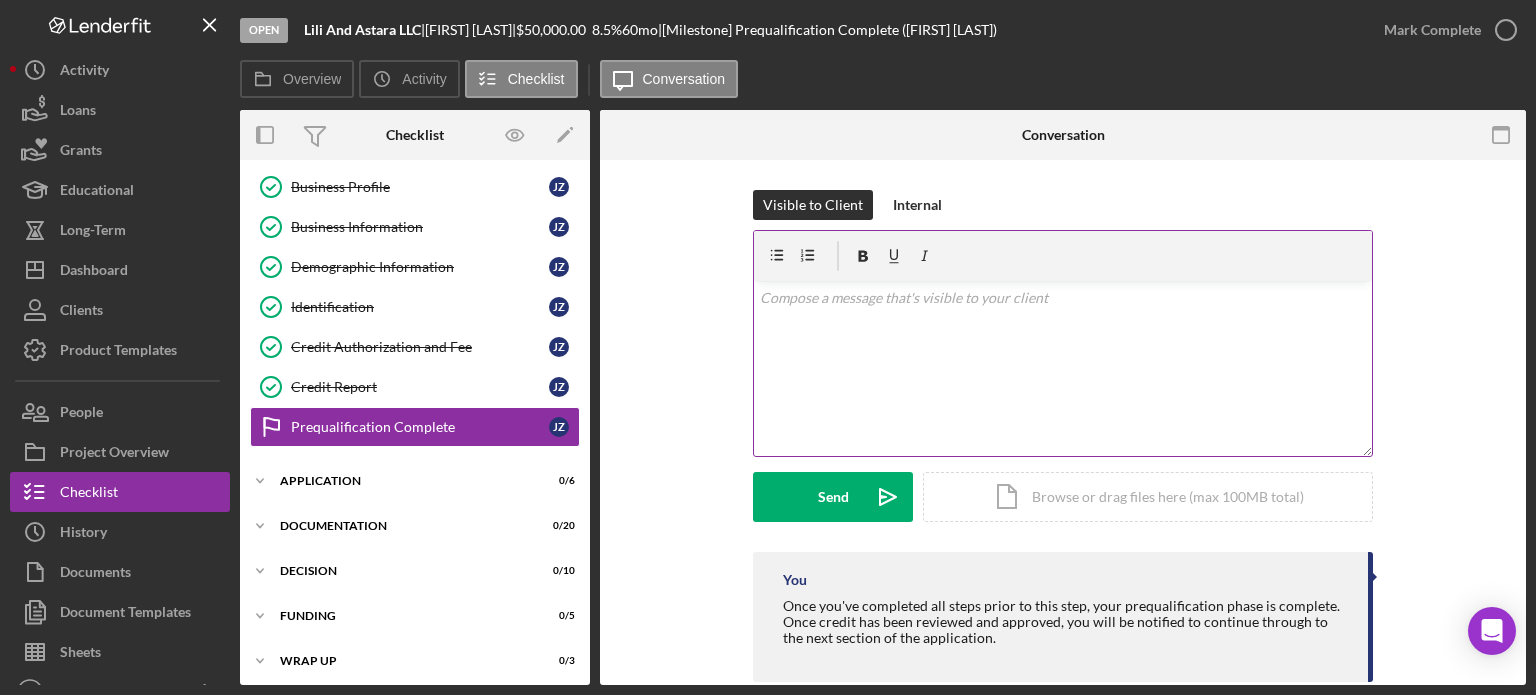 click on "v Color teal Color pink Remove color Add row above Add row below Add column before Add column after Merge cells Split cells Remove column Remove row Remove table" at bounding box center (1063, 368) 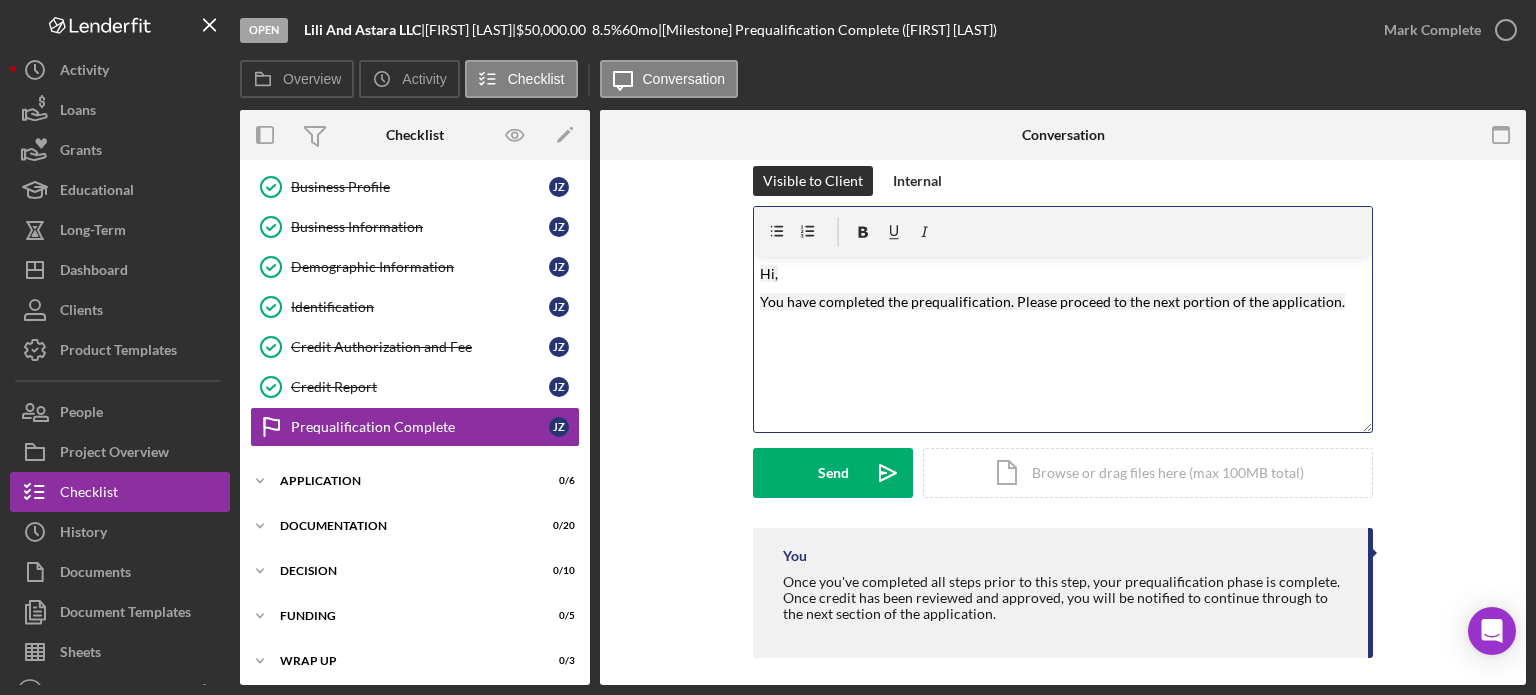scroll, scrollTop: 36, scrollLeft: 0, axis: vertical 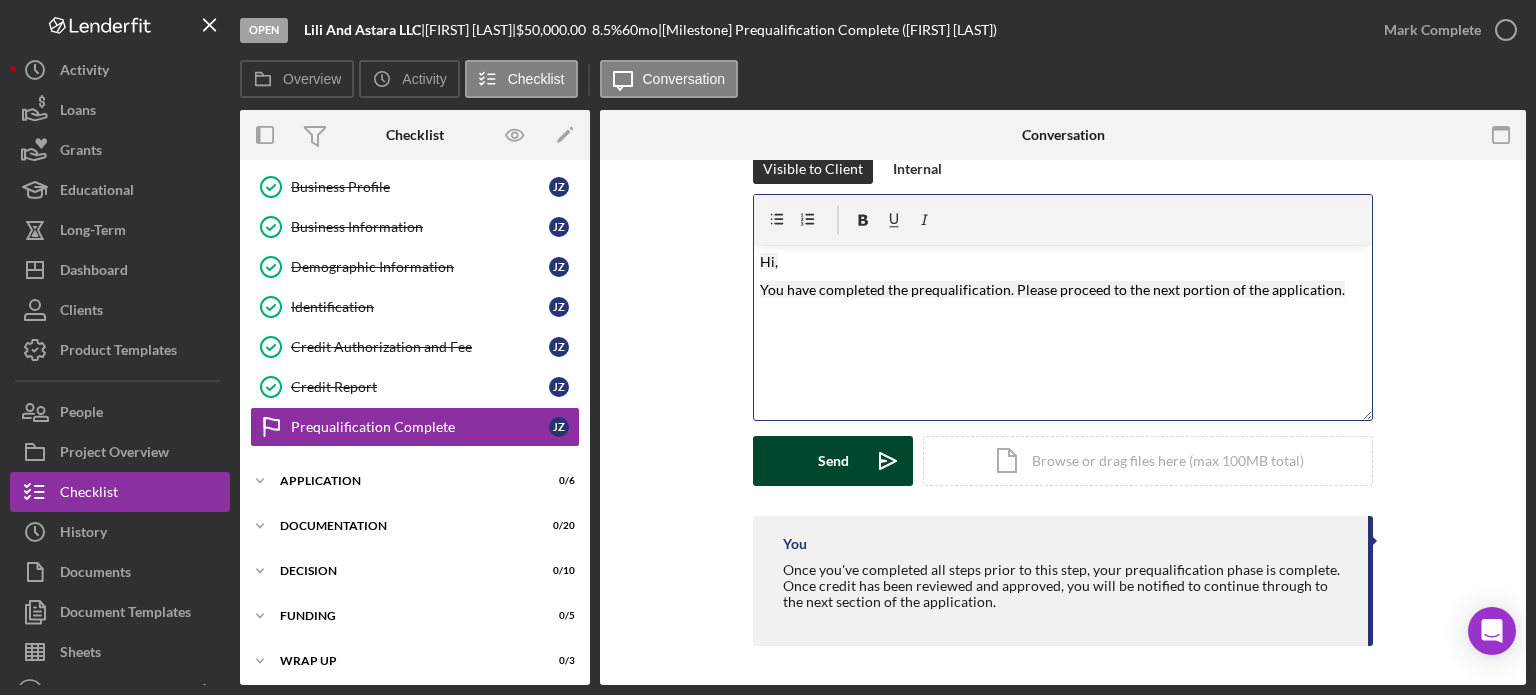 click on "Send Icon/icon-invite-send" at bounding box center (833, 461) 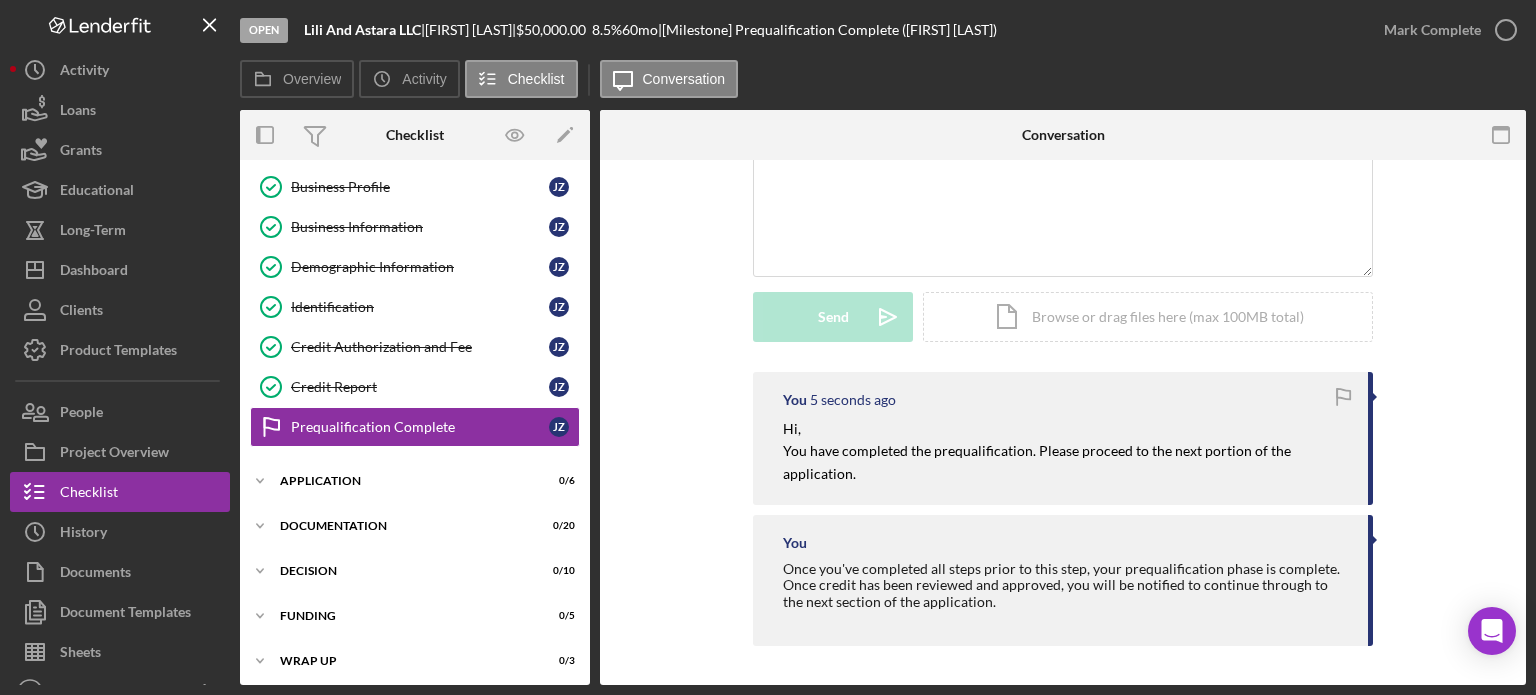 scroll, scrollTop: 0, scrollLeft: 0, axis: both 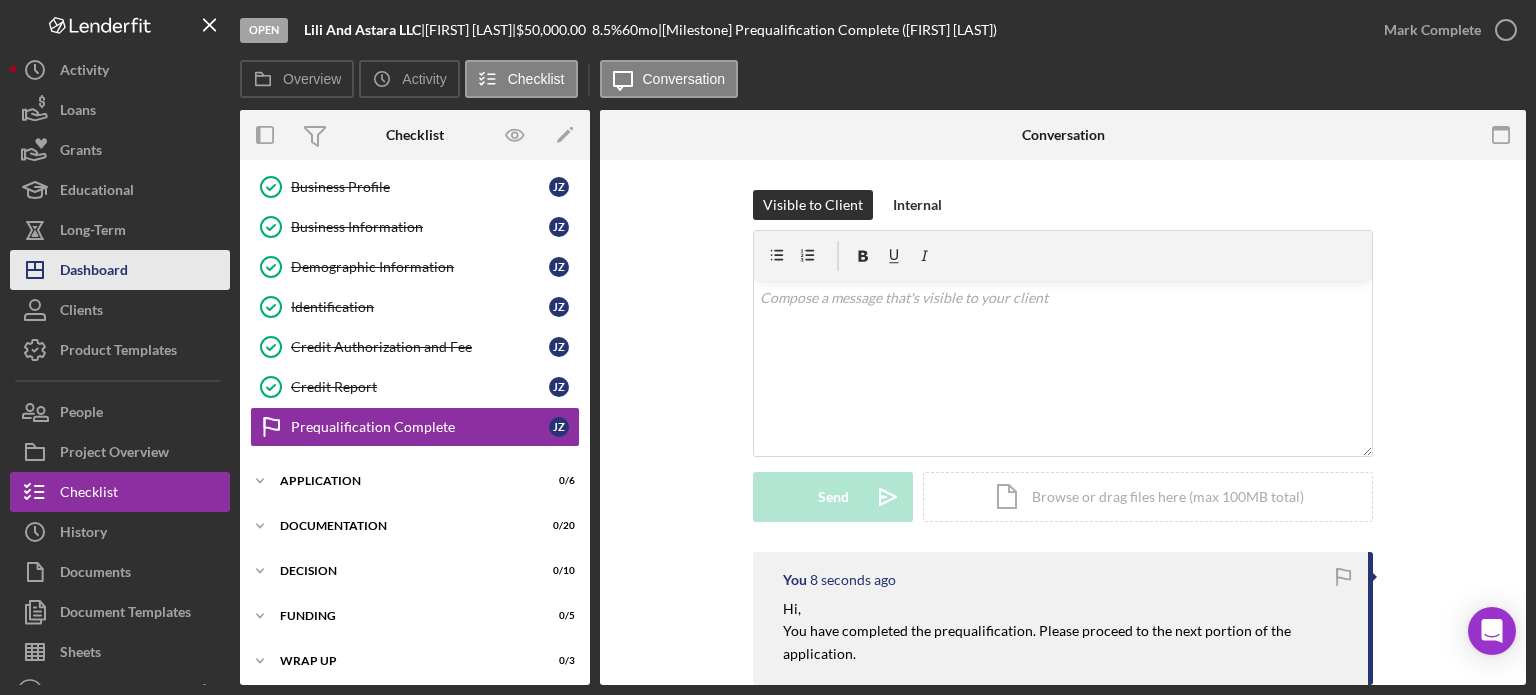 click on "Dashboard" at bounding box center [94, 272] 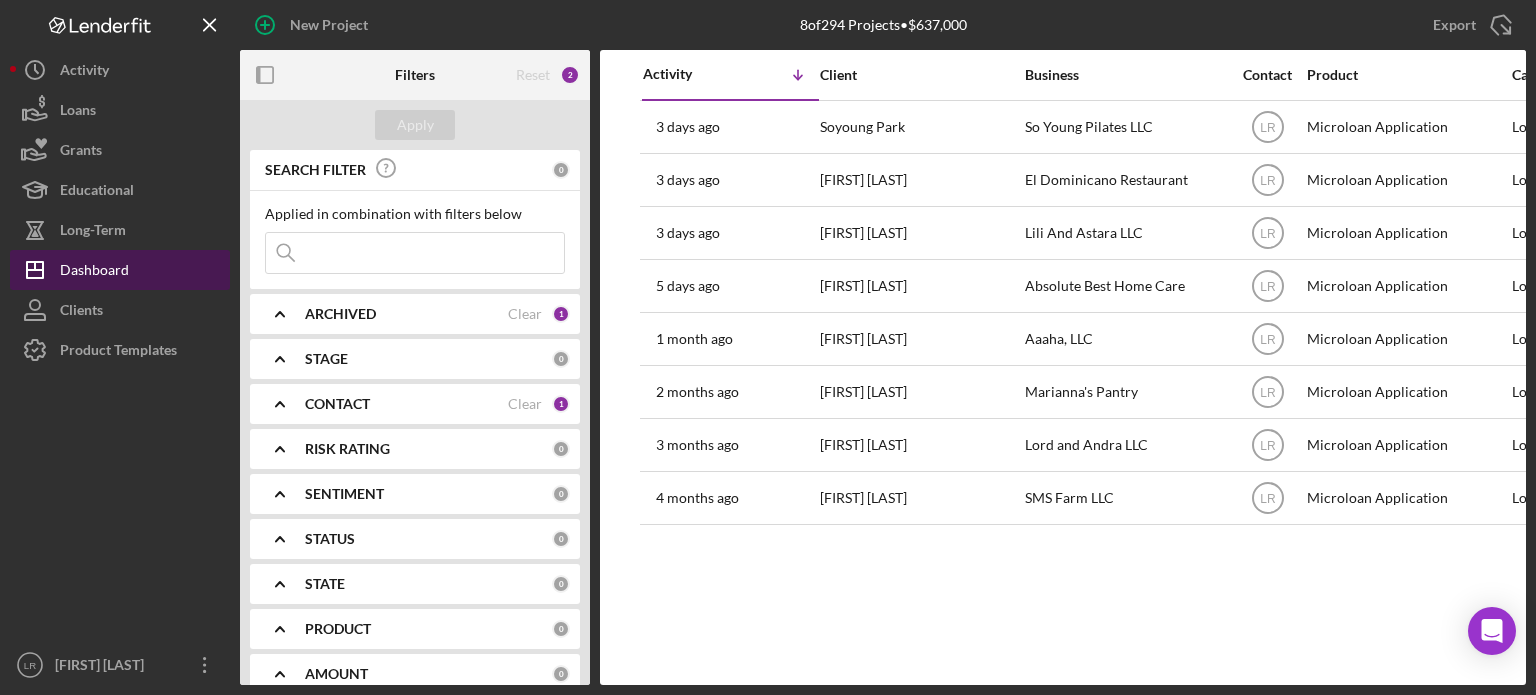 click on "Dashboard" at bounding box center (94, 272) 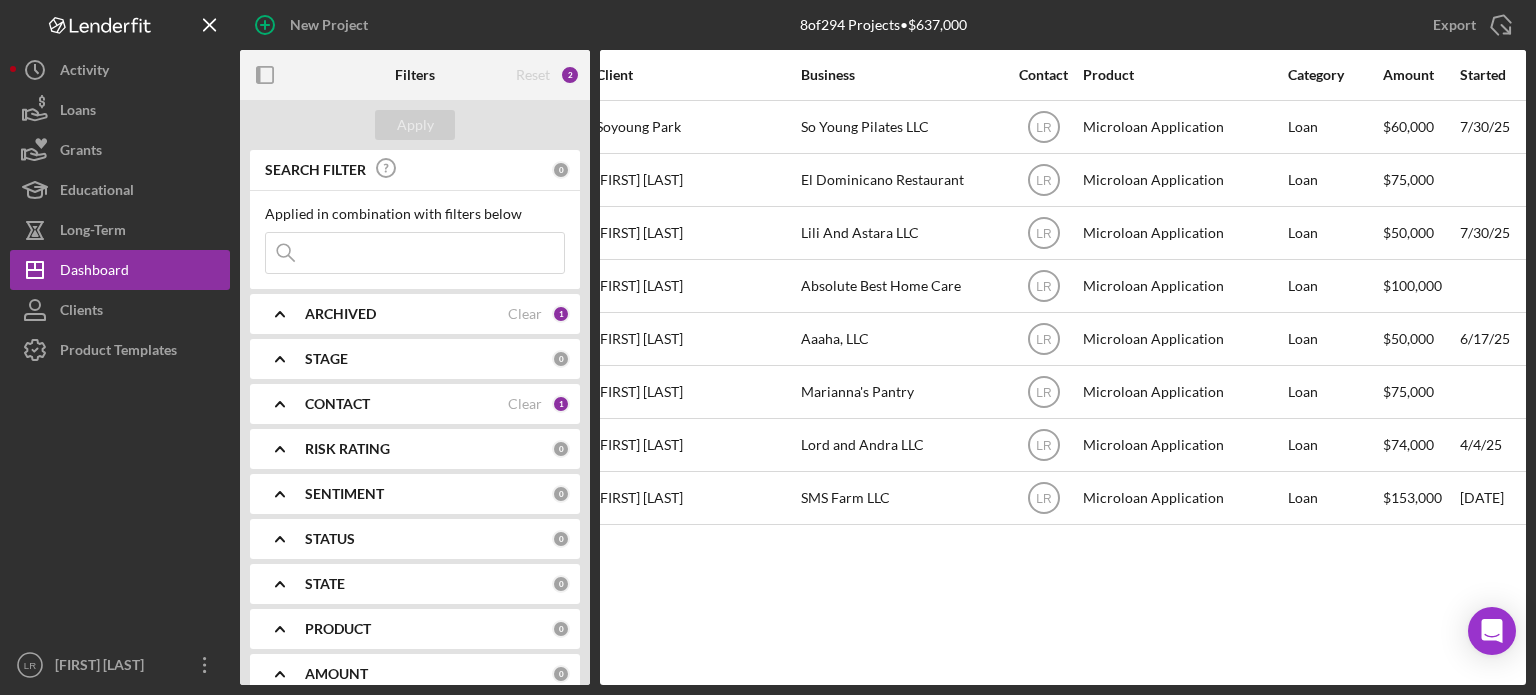scroll, scrollTop: 0, scrollLeft: 0, axis: both 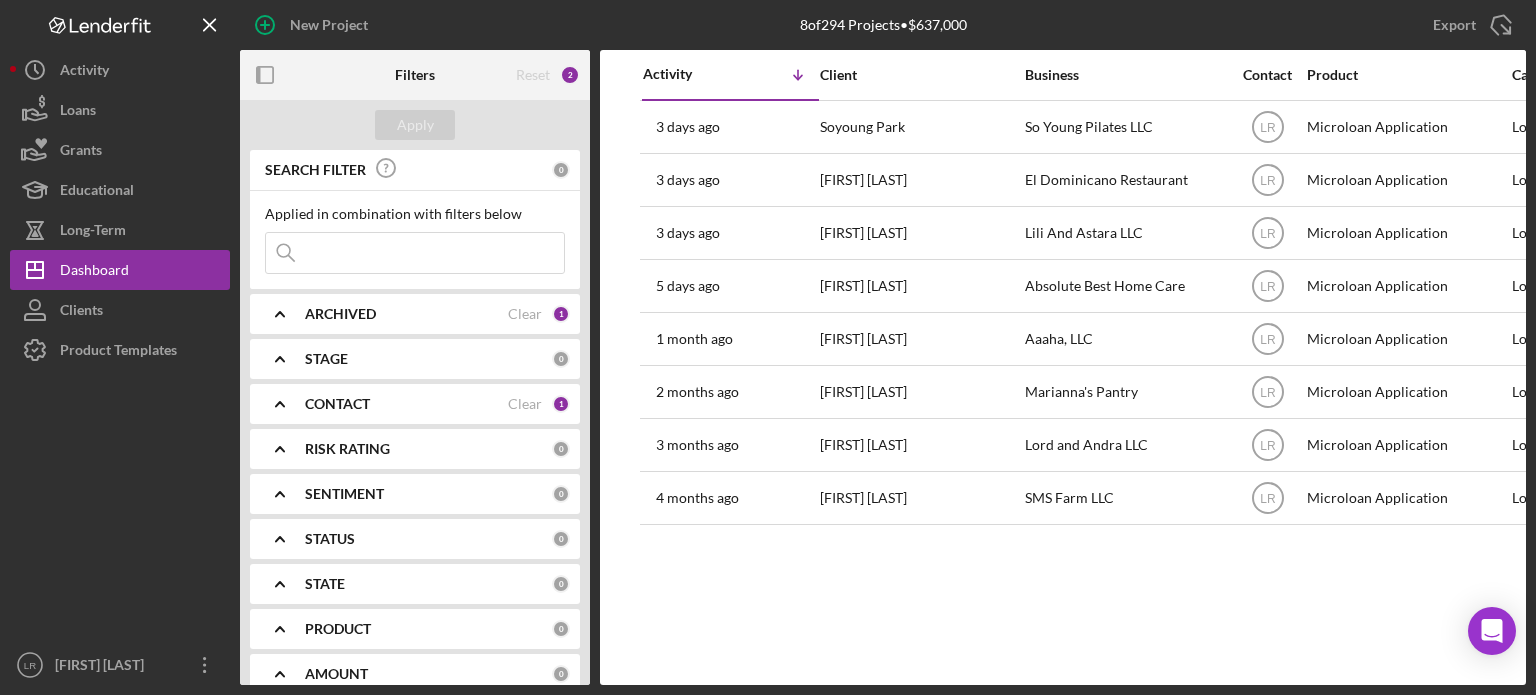 click on "Activity Icon/Table Sort Arrow Client Business Contact Product Category Amount Started Closing Checklist Stage Status Sentiment Risk Rating Resolution Resolved State View 3 days ago [FIRST] [LAST] [FIRST] [LAST] [COMPANY] Icon/User Photo LR Microloan Application Loan $60,000 7/30/25 2 months  Open Ongoing 5 [STATE] Icon/Navigate 3 days ago [FIRST] [LAST] [FIRST] [LAST] [COMPANY] Icon/User Photo LR Microloan Application Loan $75,000 Open Ongoing 5 Icon/Navigate 3 days ago [FIRST] [LAST] [FIRST] [LAST] [COMPANY]  Icon/User Photo LR Microloan Application Loan $50,000 7/30/25 2 months  Open Ongoing 5 [STATE] Icon/Navigate 5 days ago [FIRST] [LAST] [FIRST] [LAST] [COMPANY] Icon/User Photo LR Microloan Application Loan $100,000 Open Ongoing 5 Icon/Navigate 1 month ago [FIRST] [LAST] [FIRST] [LAST] [COMPANY] Icon/User Photo LR Microloan Application Loan $50,000 6/17/25 2 weeks  Open Ongoing 5 [STATE] Icon/Navigate 2 months ago [FIRST] [LAST] [FIRST] [LAST] [COMPANY] Icon/User Photo LR Loan Open" at bounding box center [1063, 367] 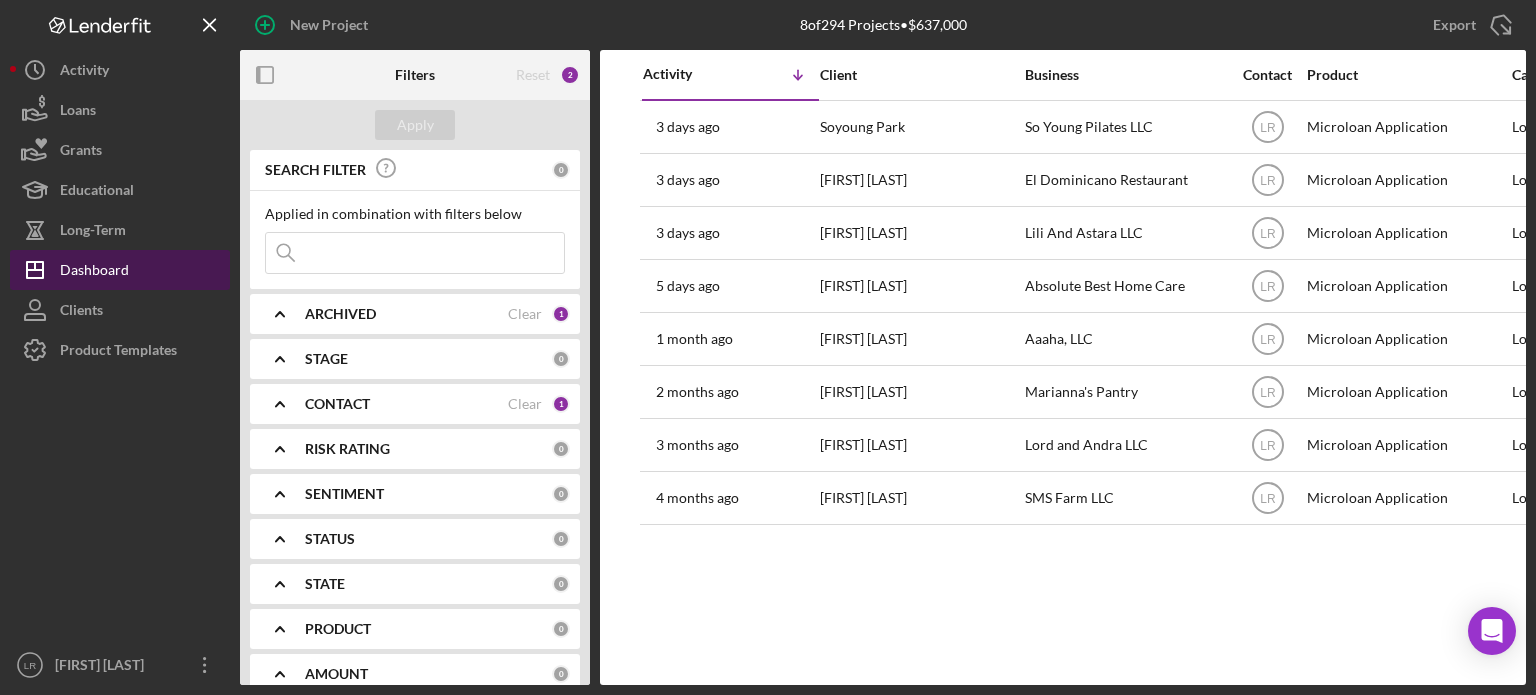 click on "Dashboard" at bounding box center (94, 272) 